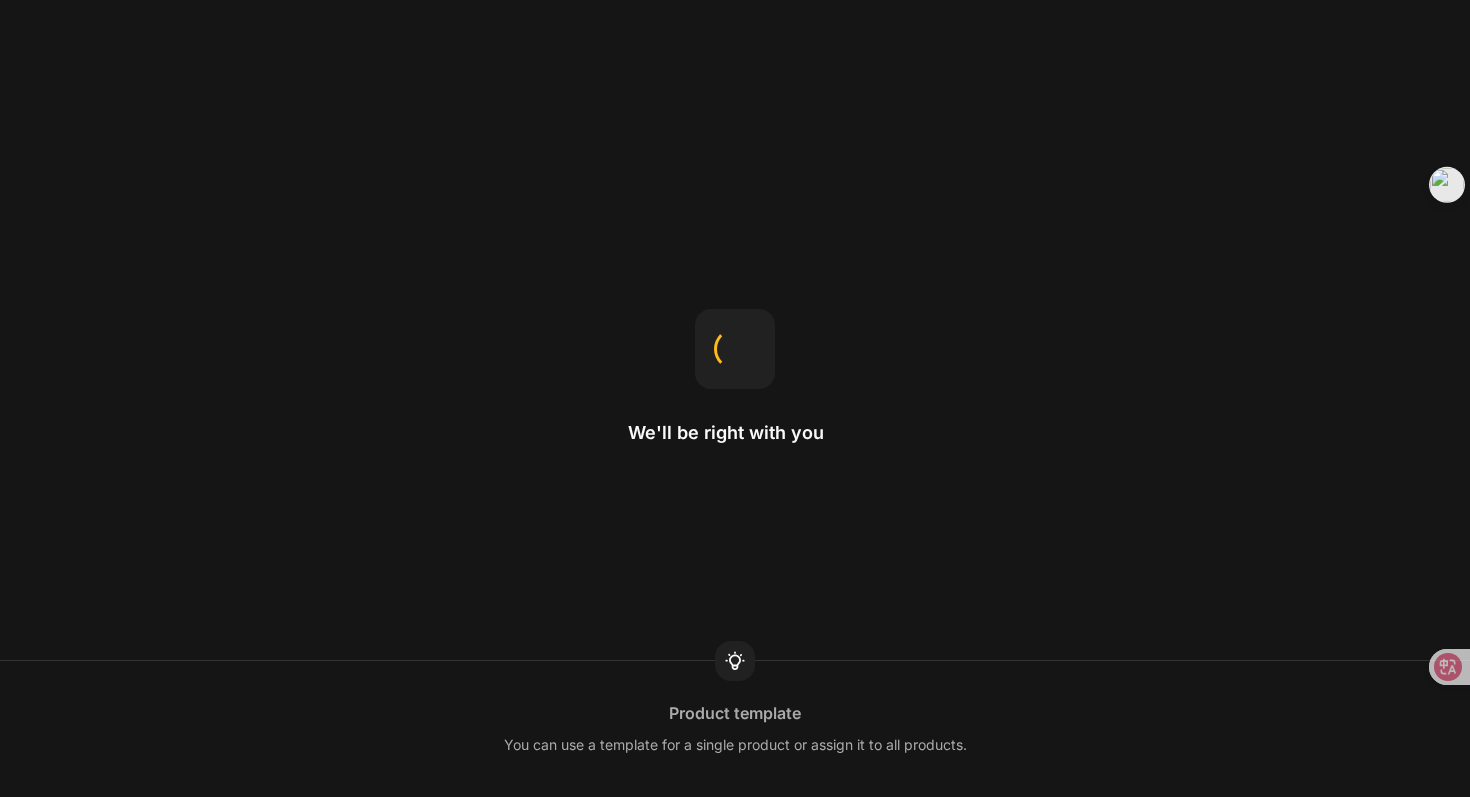scroll, scrollTop: 0, scrollLeft: 0, axis: both 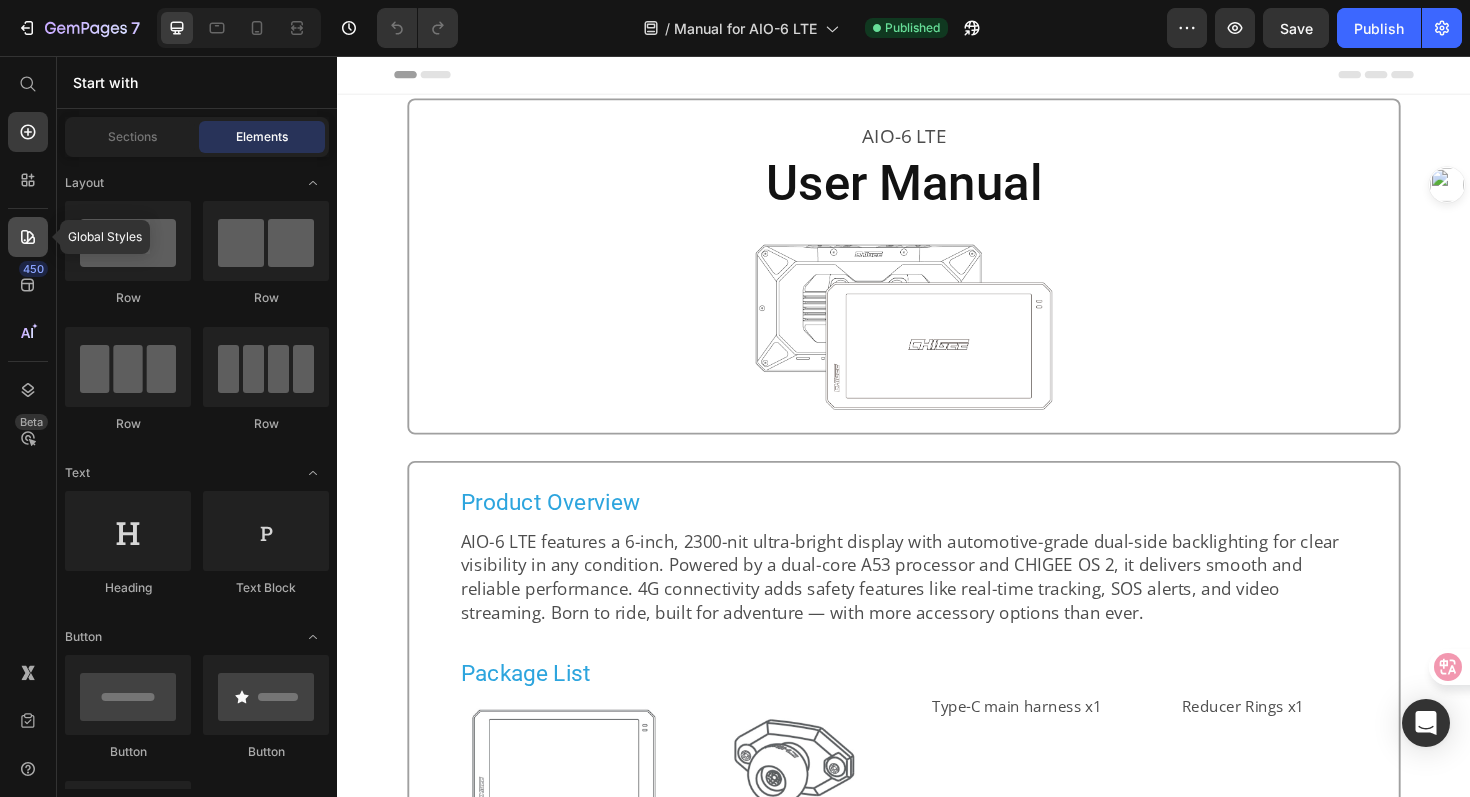 click 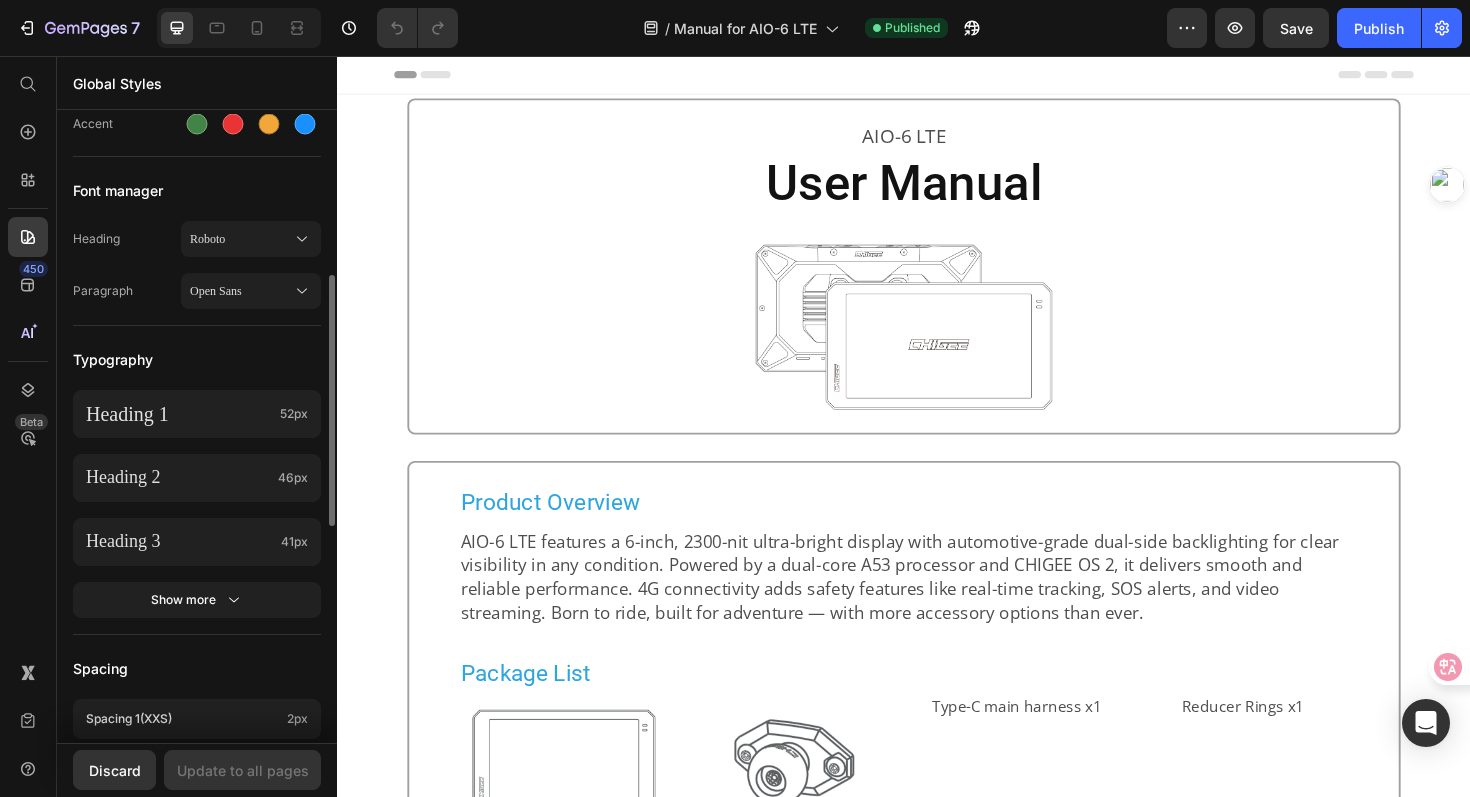 scroll, scrollTop: 380, scrollLeft: 0, axis: vertical 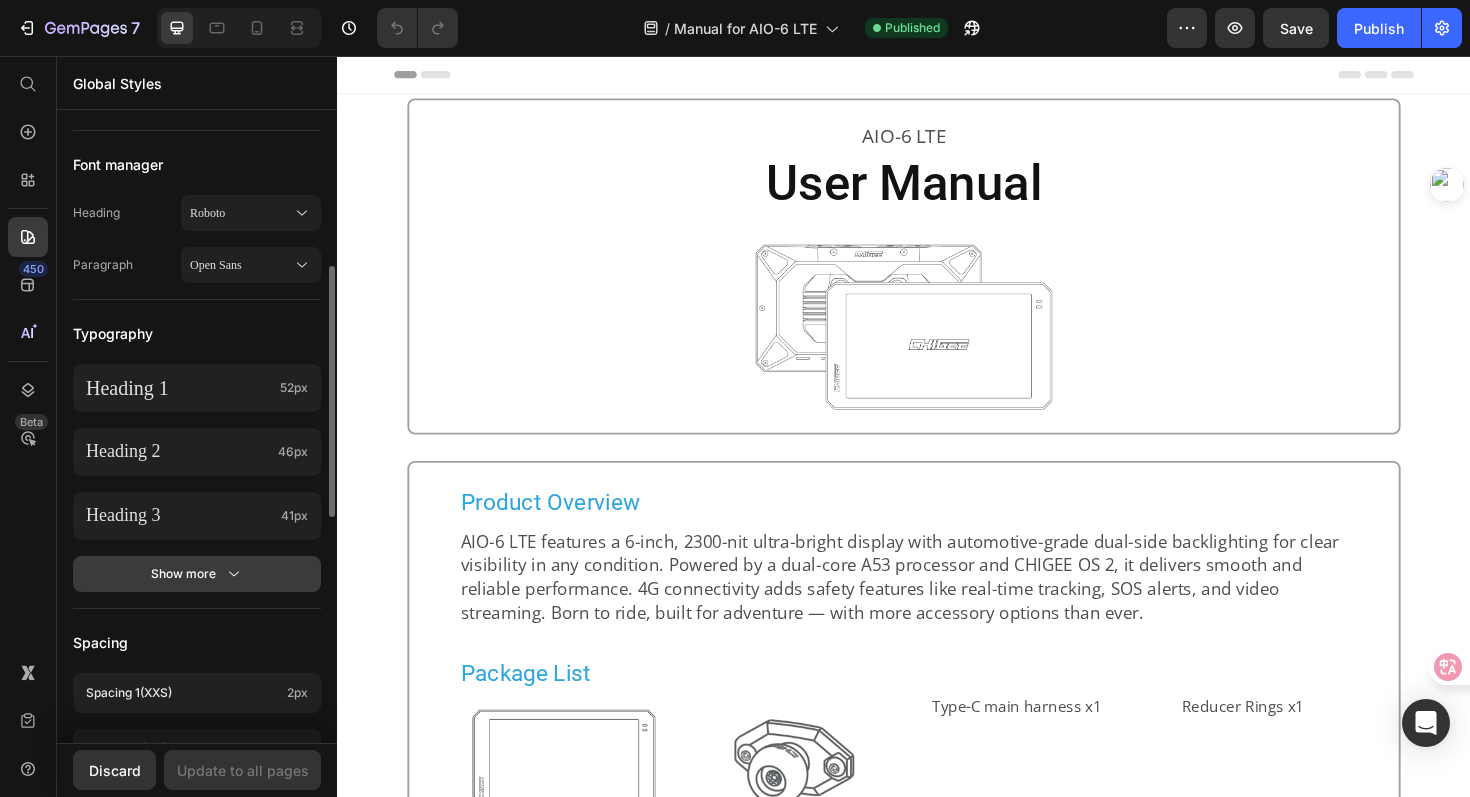 click on "Show more" at bounding box center (197, 574) 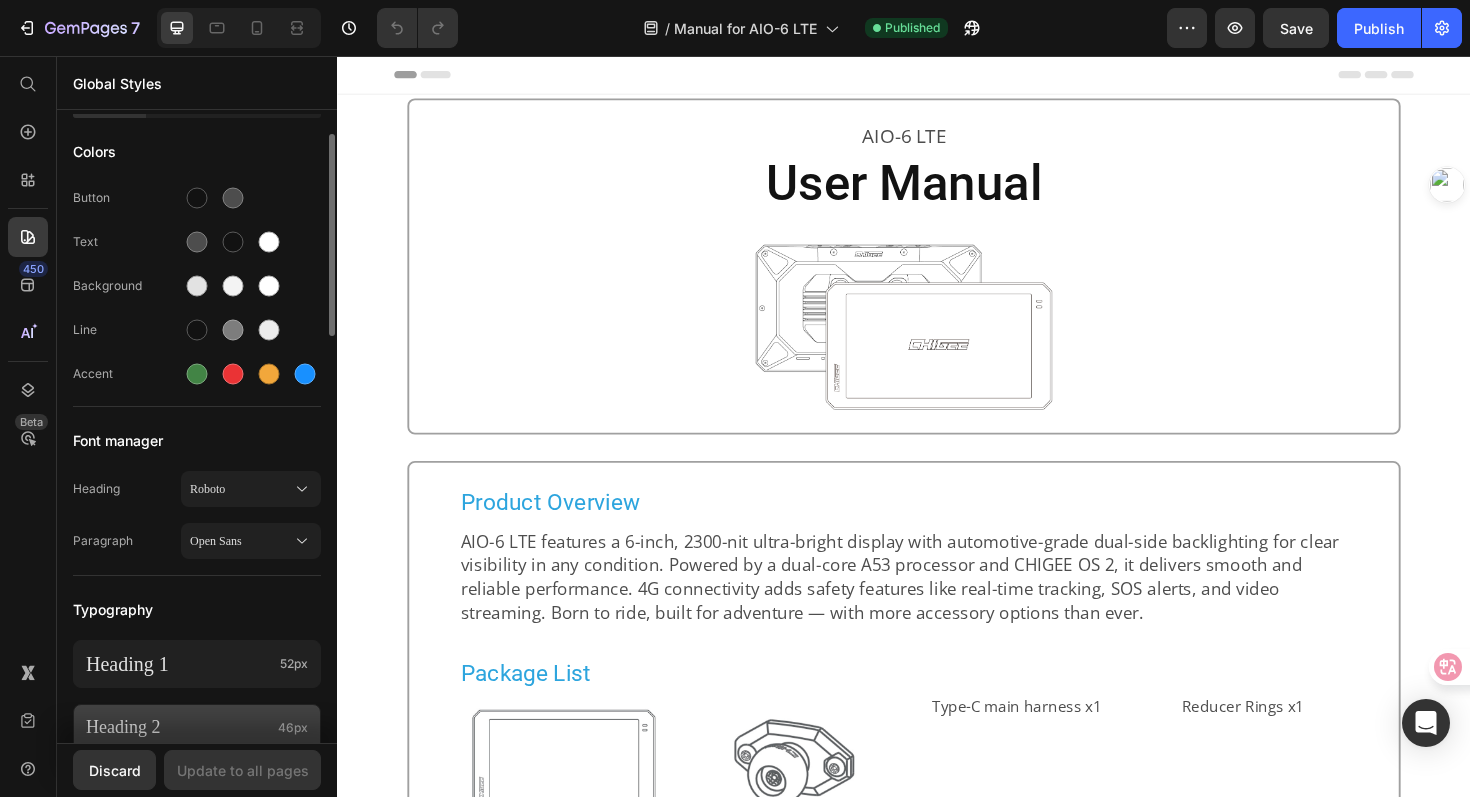 scroll, scrollTop: 175, scrollLeft: 0, axis: vertical 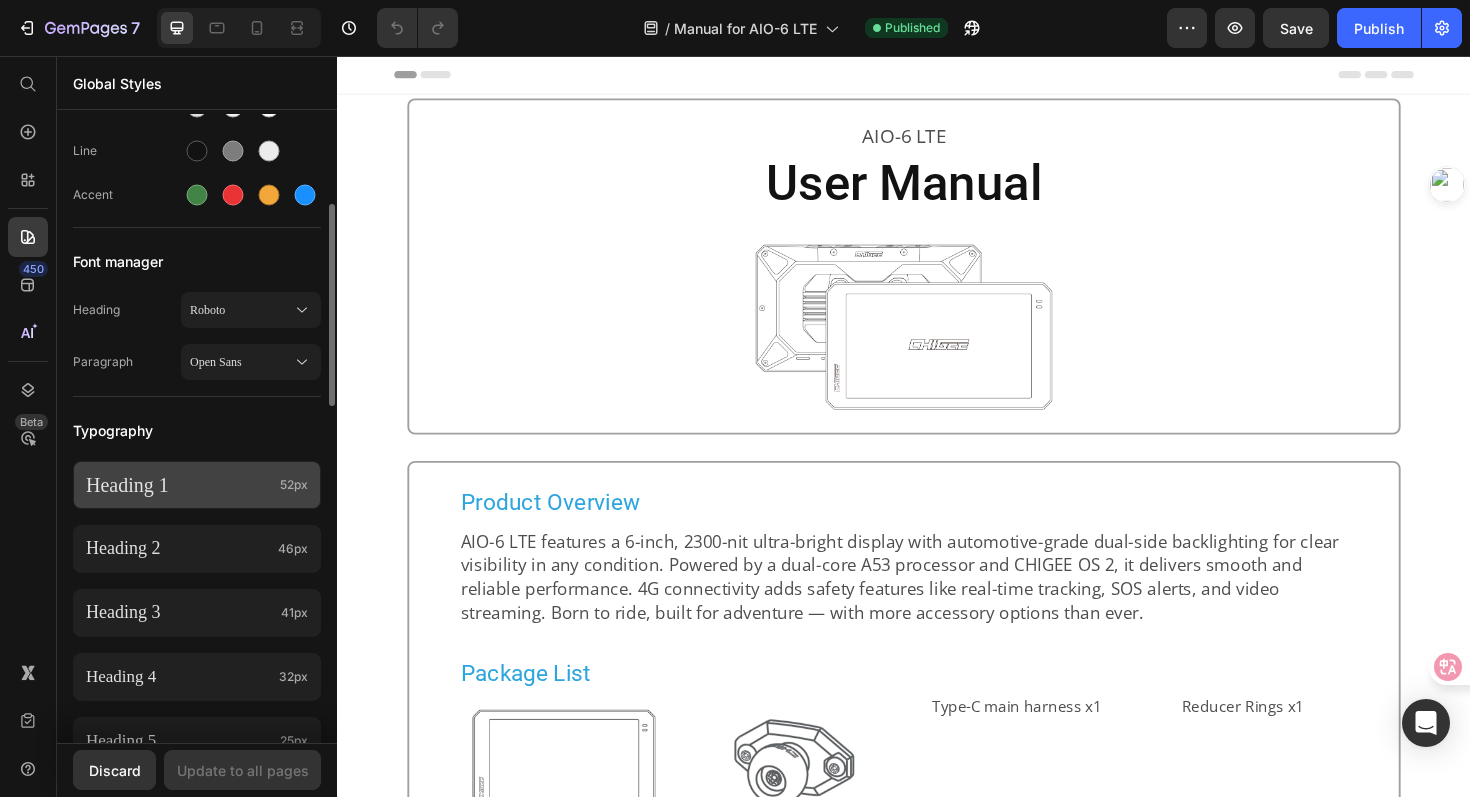 click on "Heading 1 52px" 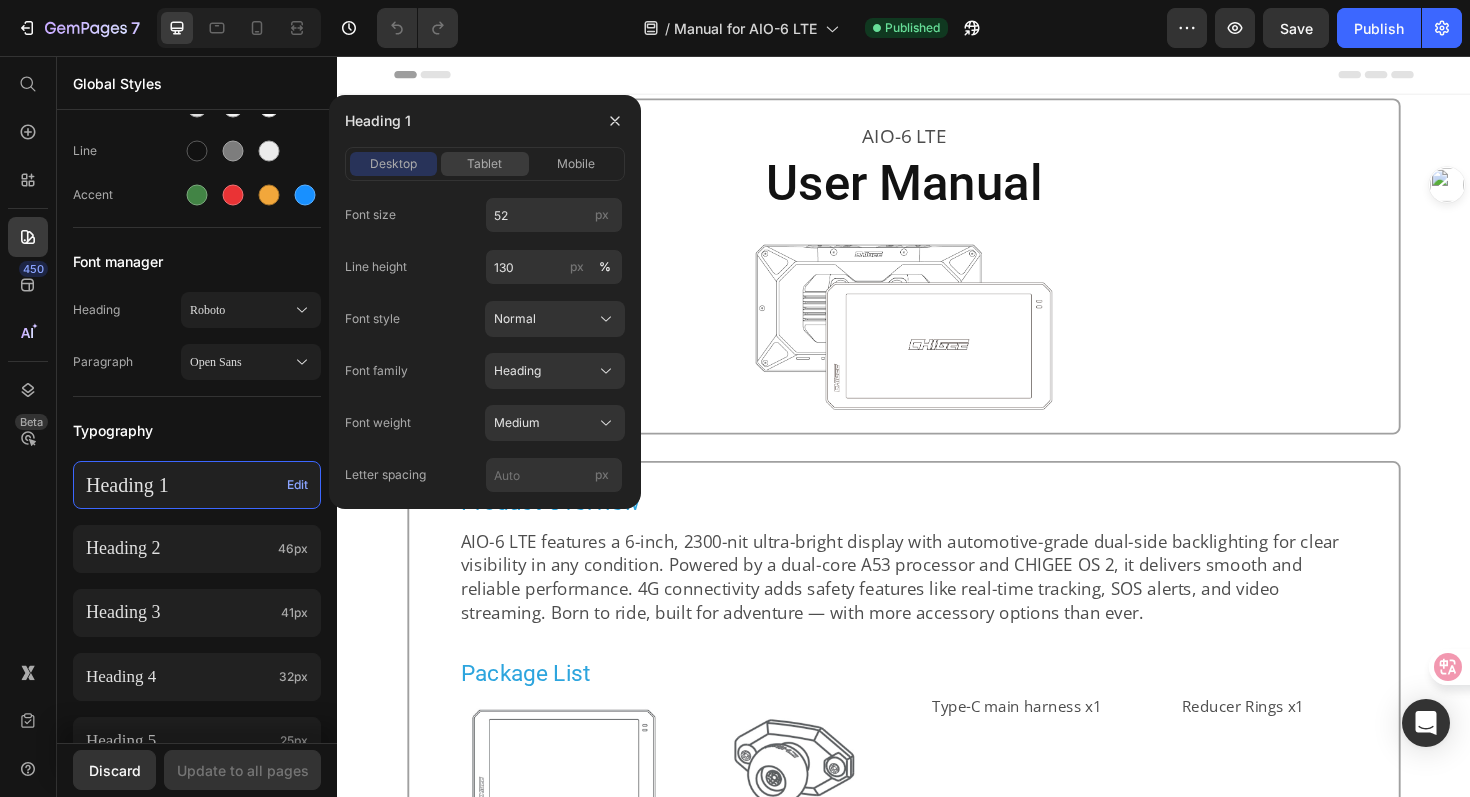 click on "tablet" at bounding box center [484, 164] 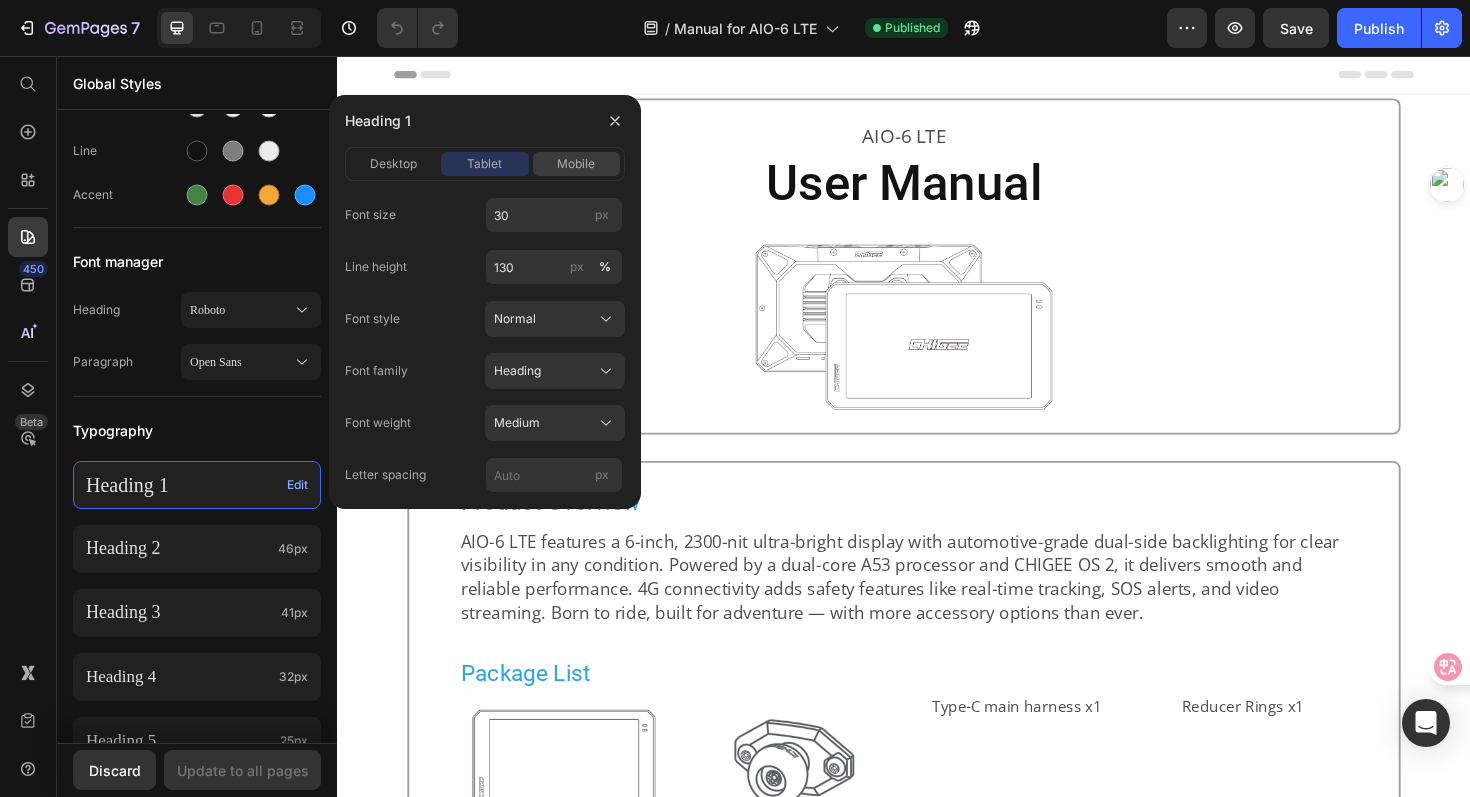 click on "mobile" at bounding box center [576, 164] 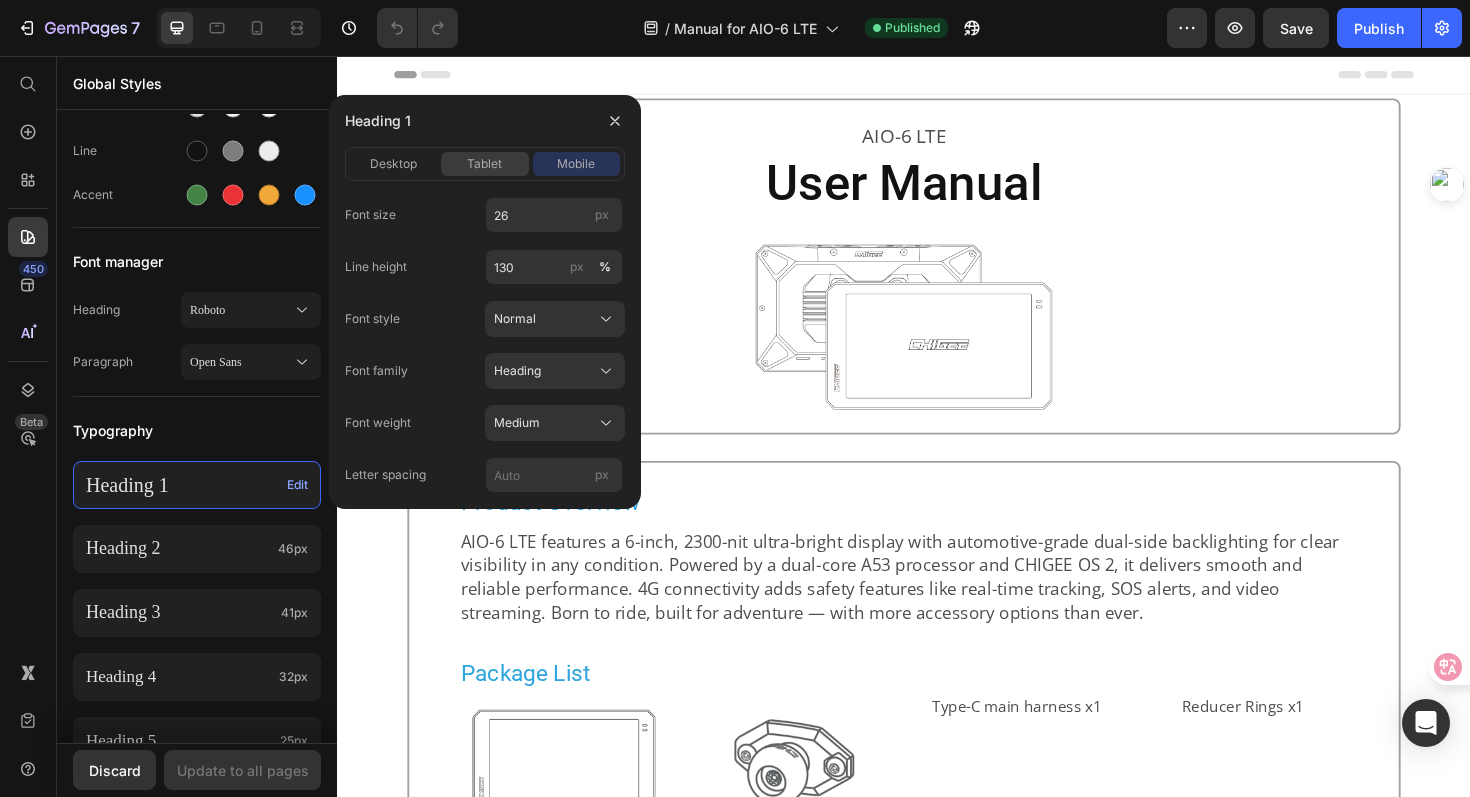 click on "tablet" at bounding box center [484, 164] 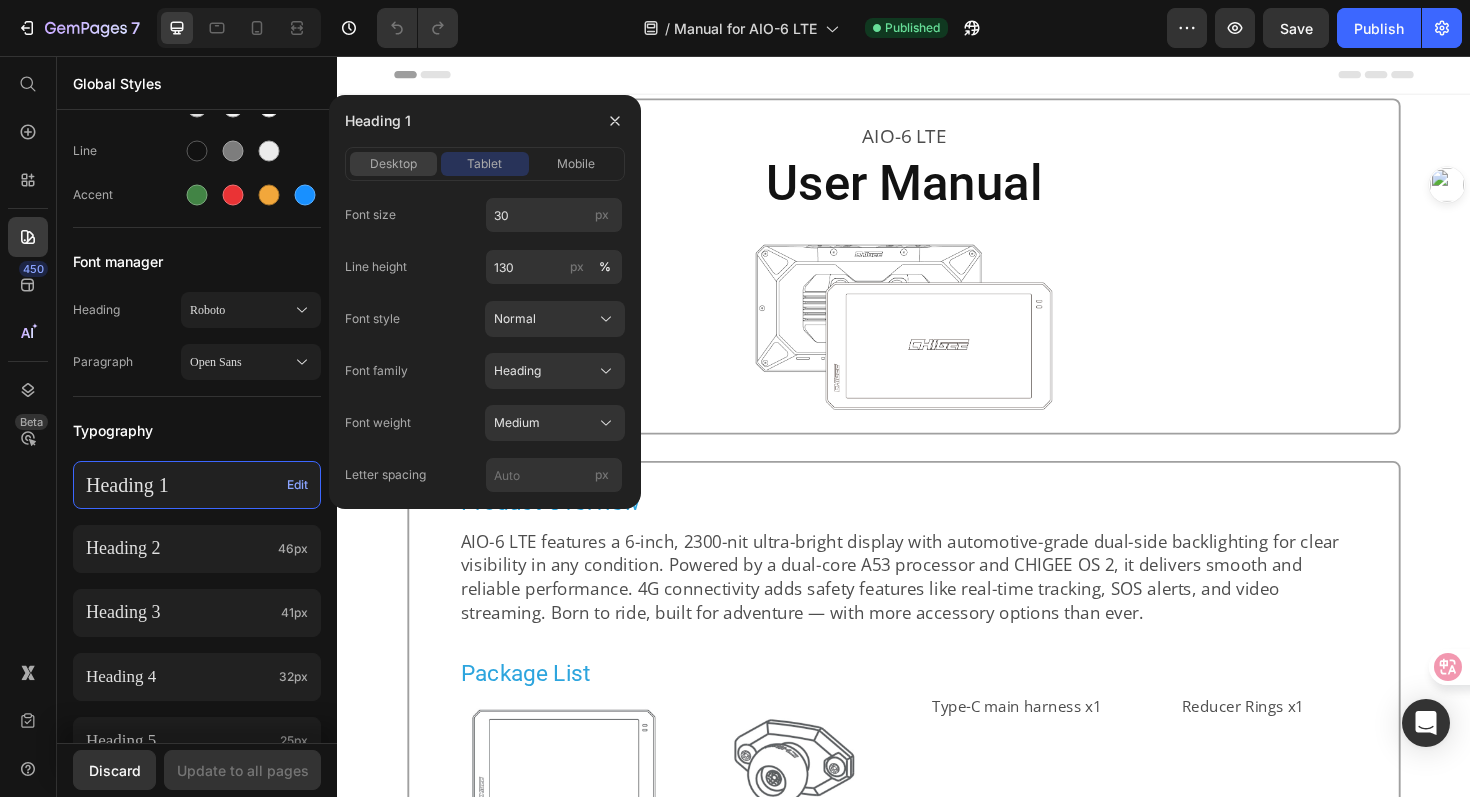 click on "desktop" 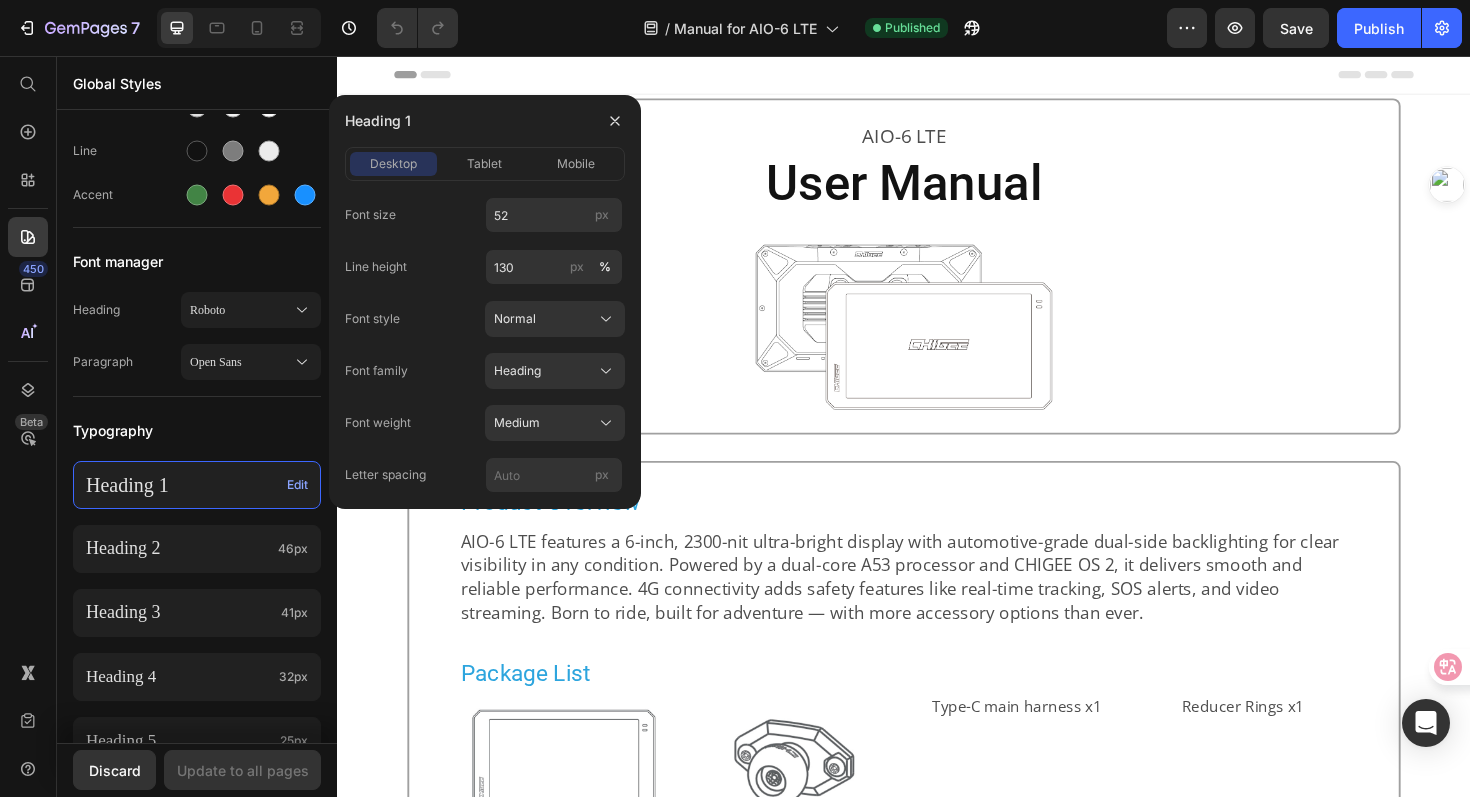 click on "desktop tablet mobile" 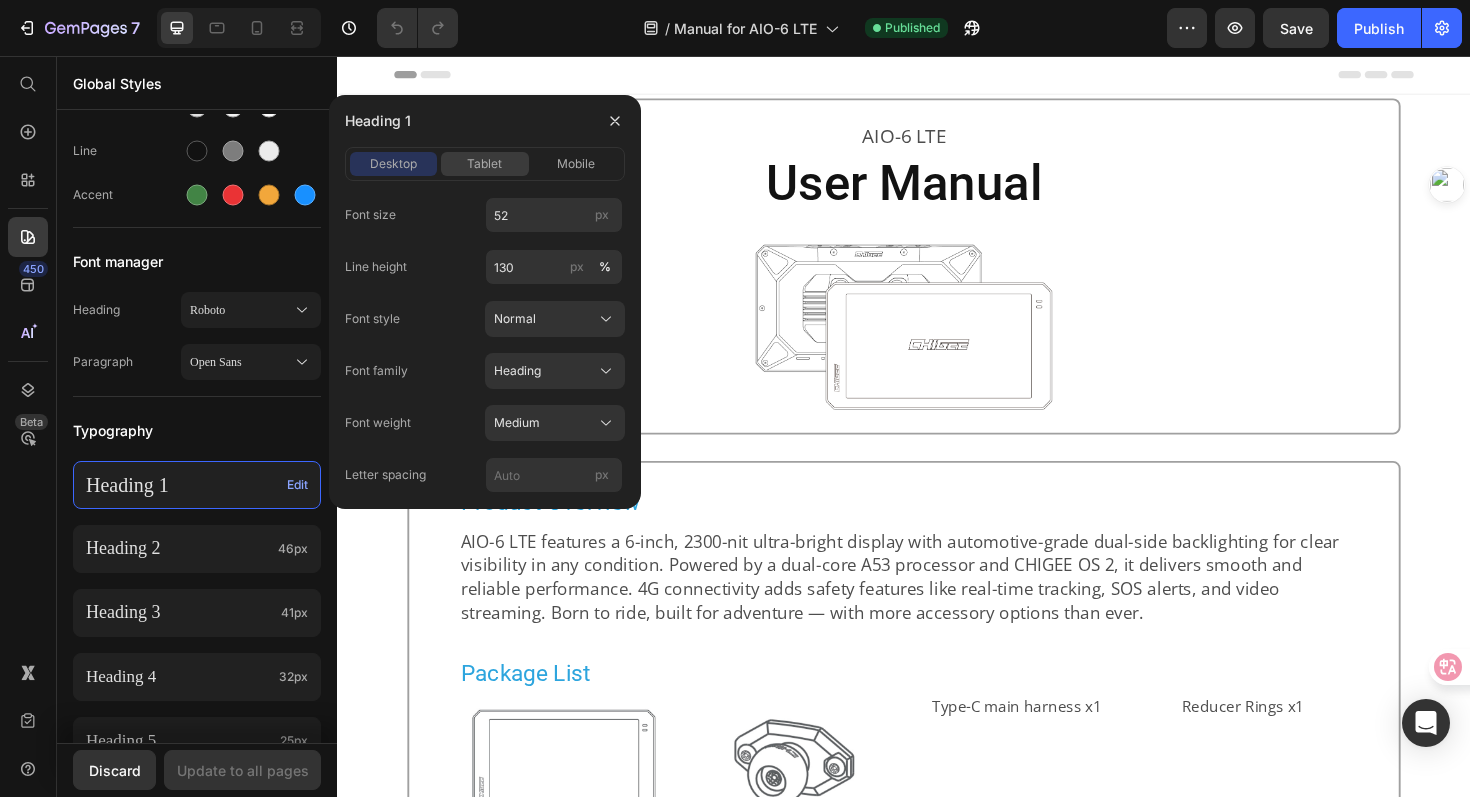 click on "tablet" at bounding box center (484, 164) 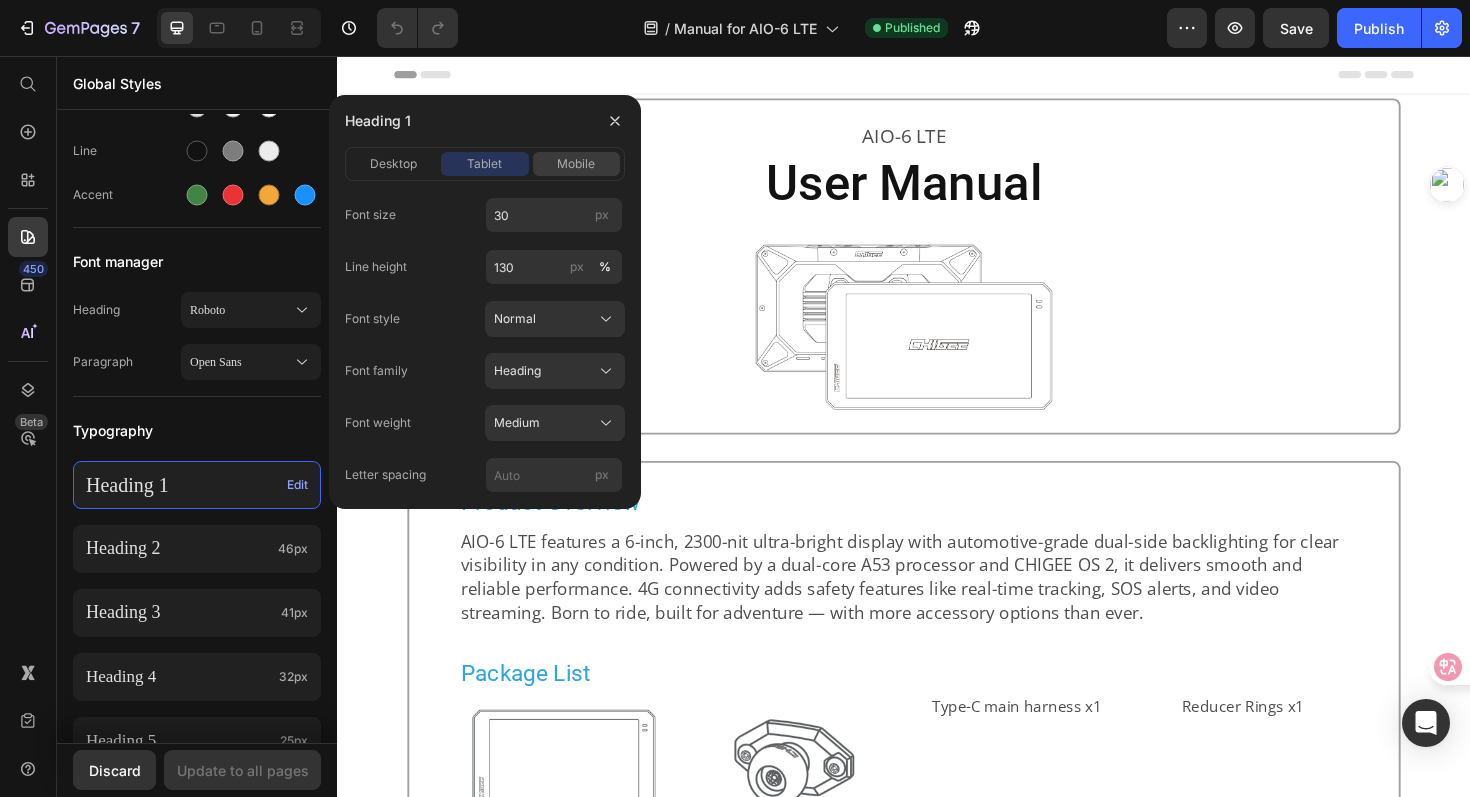 click on "mobile" at bounding box center (576, 164) 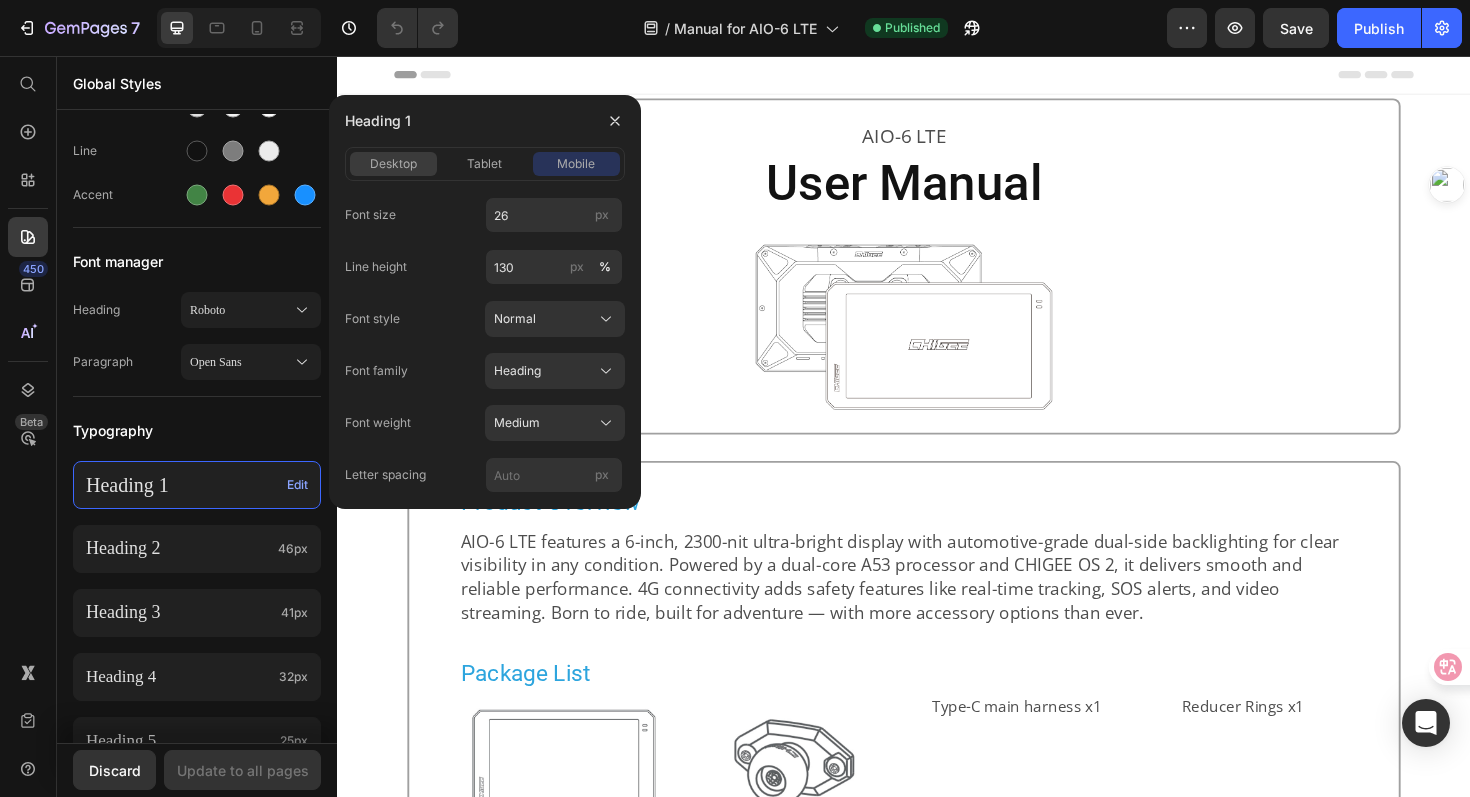 click on "desktop" at bounding box center (393, 164) 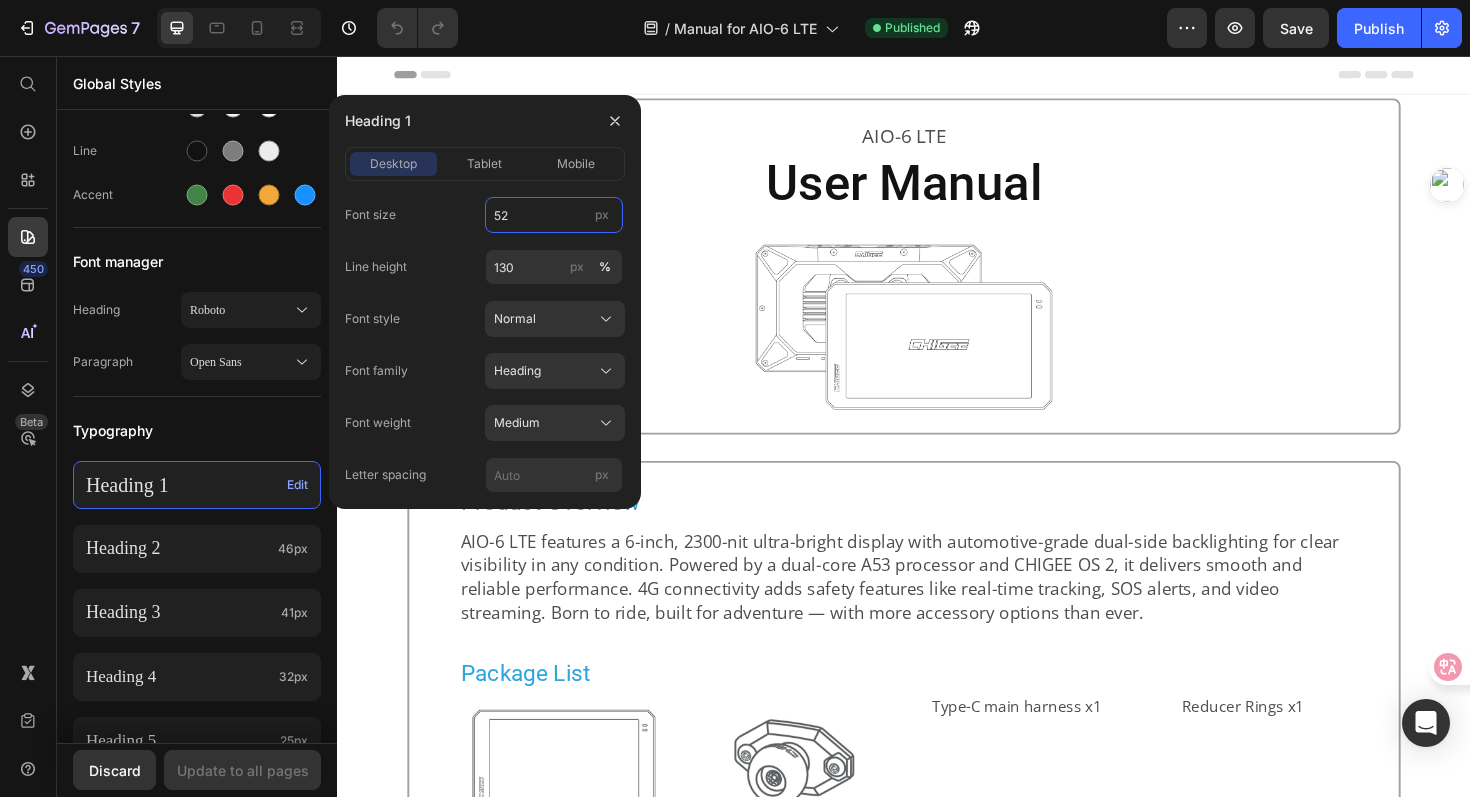 click on "52" at bounding box center [554, 215] 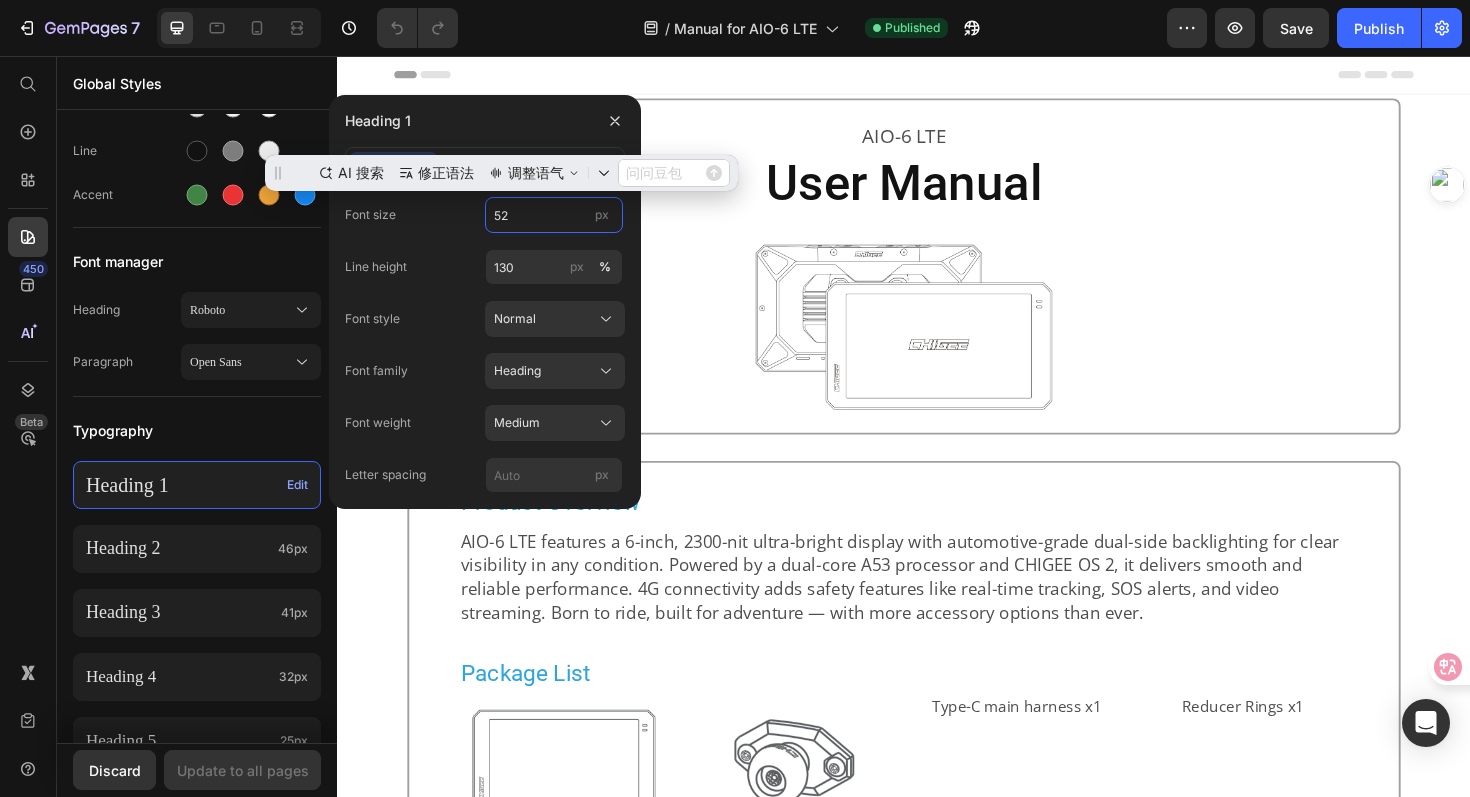 scroll, scrollTop: 0, scrollLeft: 0, axis: both 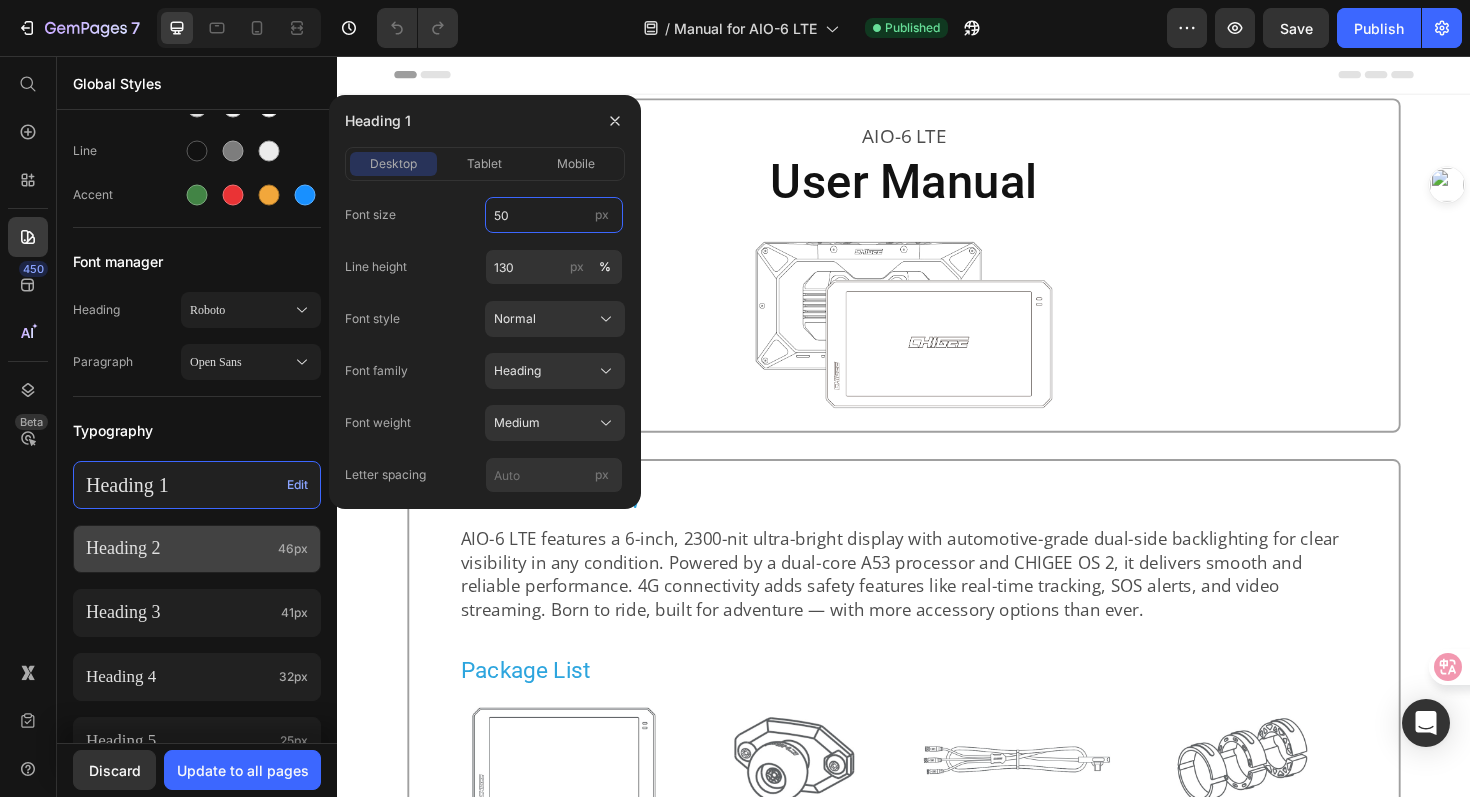 type on "50" 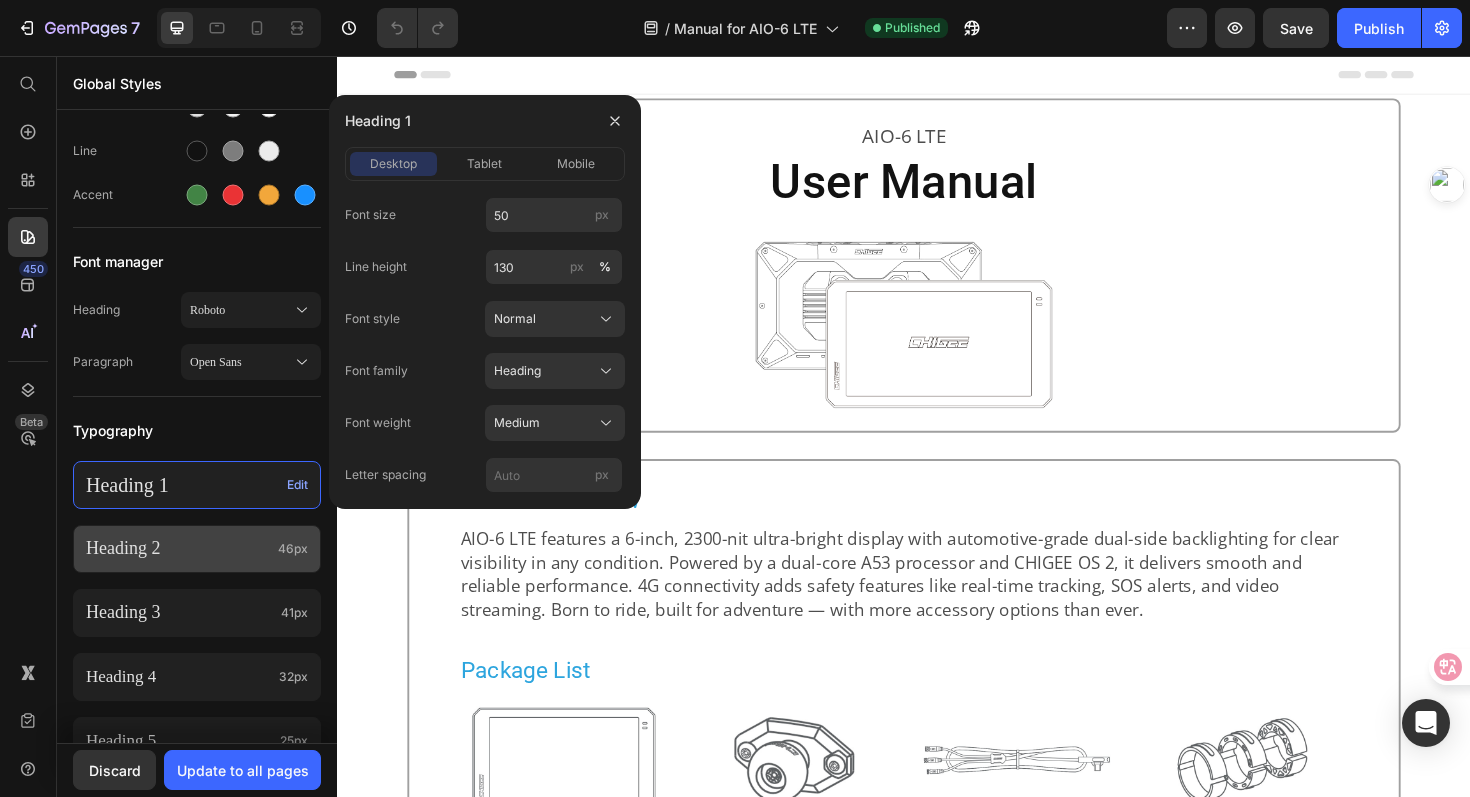 click on "Heading 2" at bounding box center [178, 548] 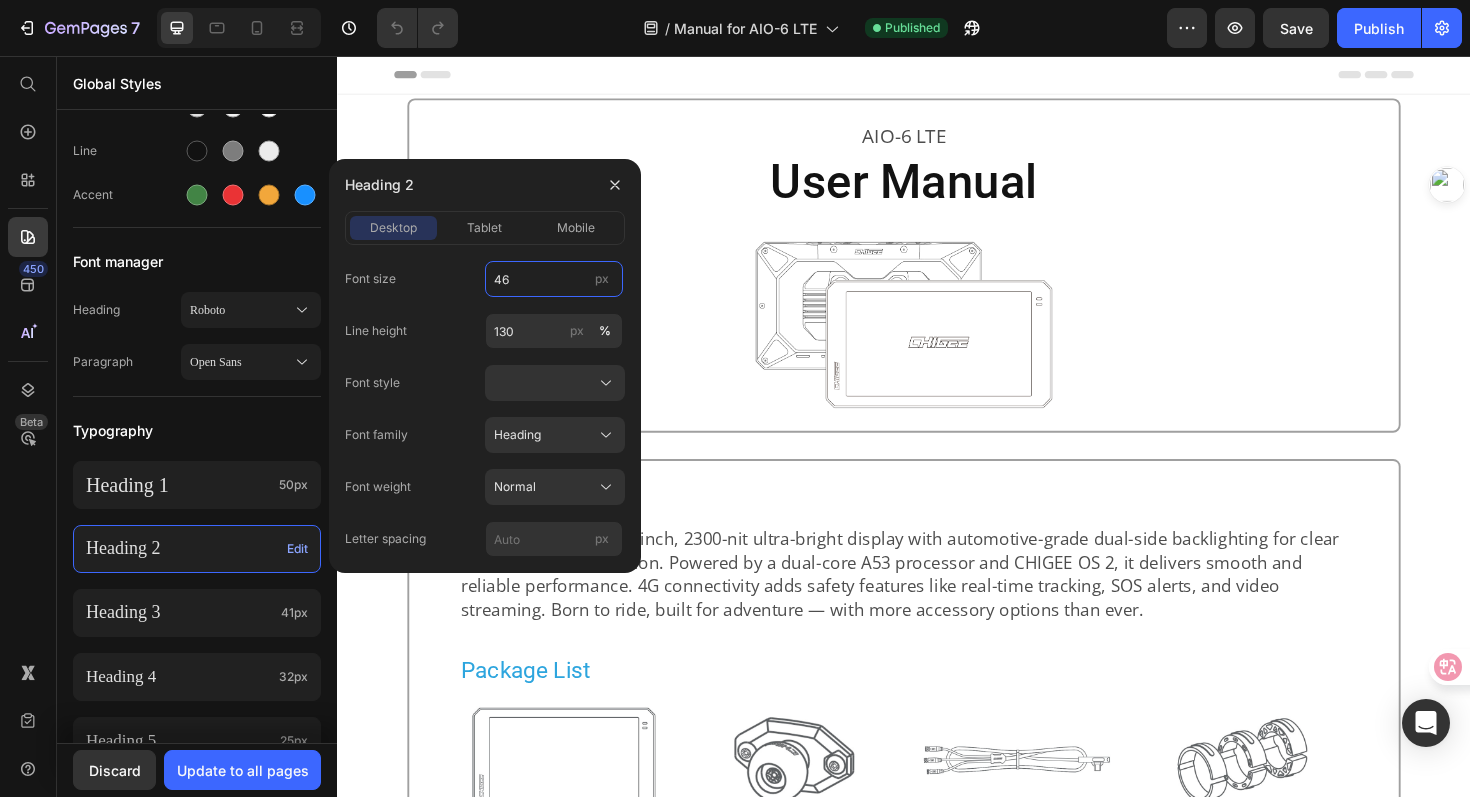 click on "46" at bounding box center [554, 279] 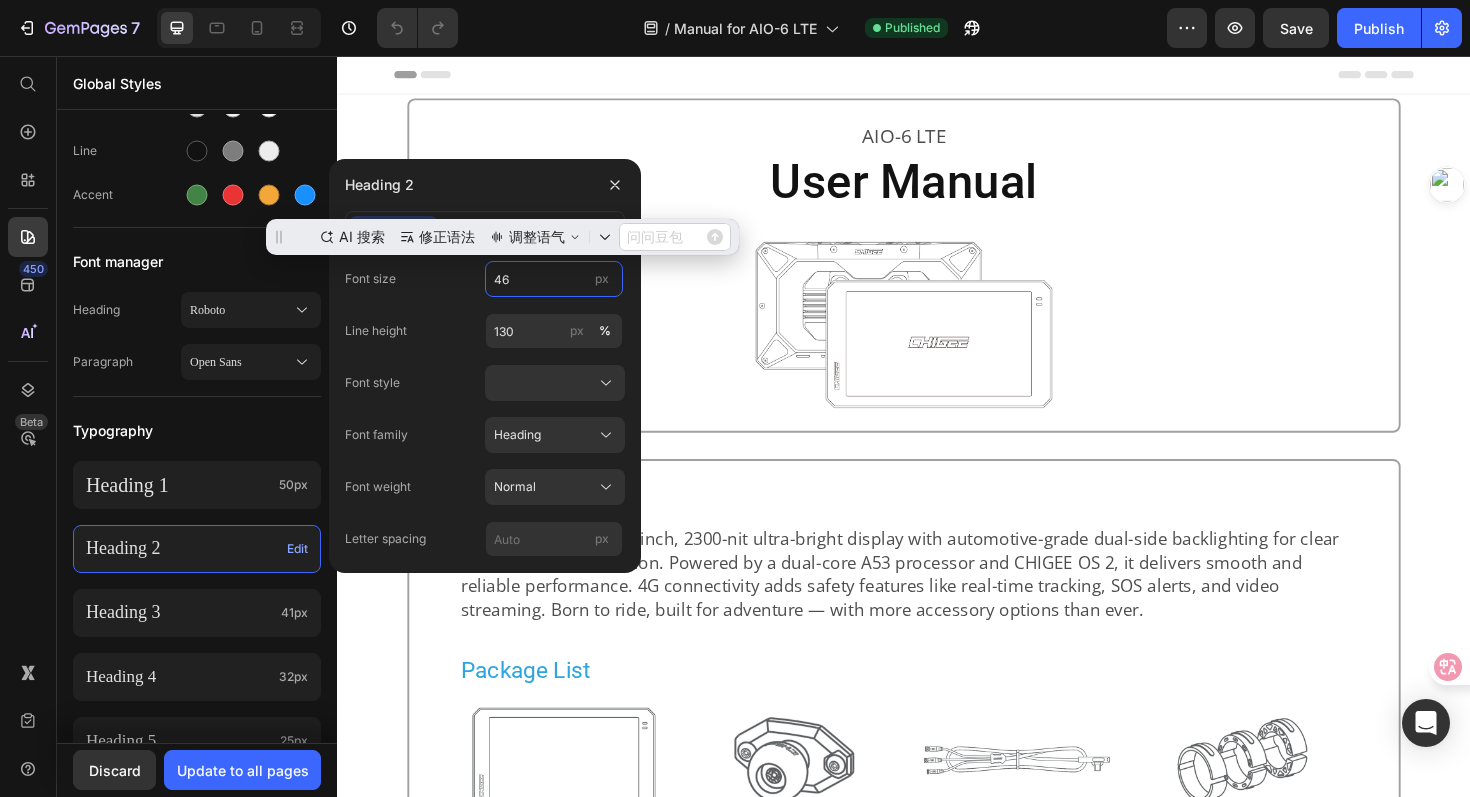 scroll, scrollTop: 0, scrollLeft: 0, axis: both 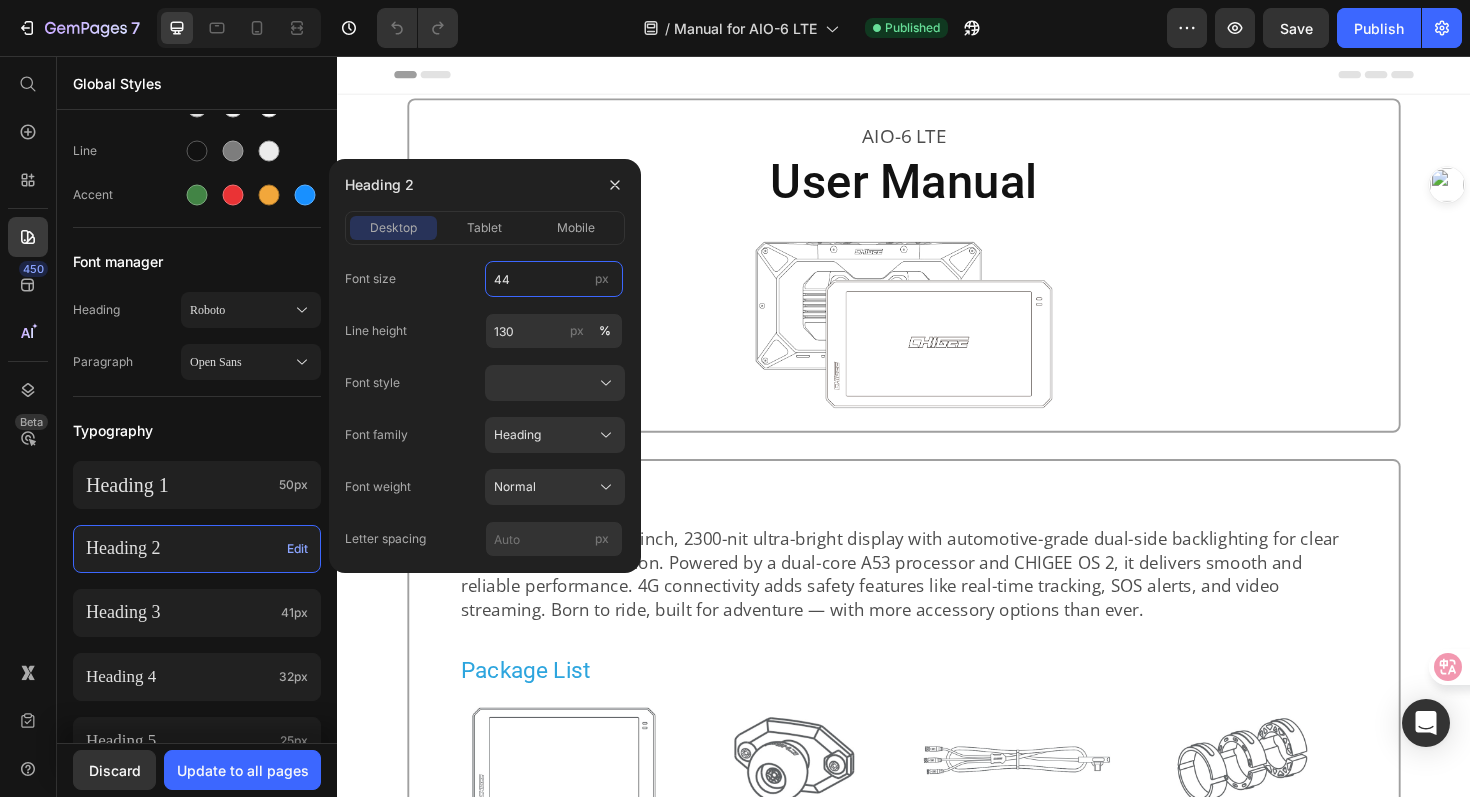 type on "44" 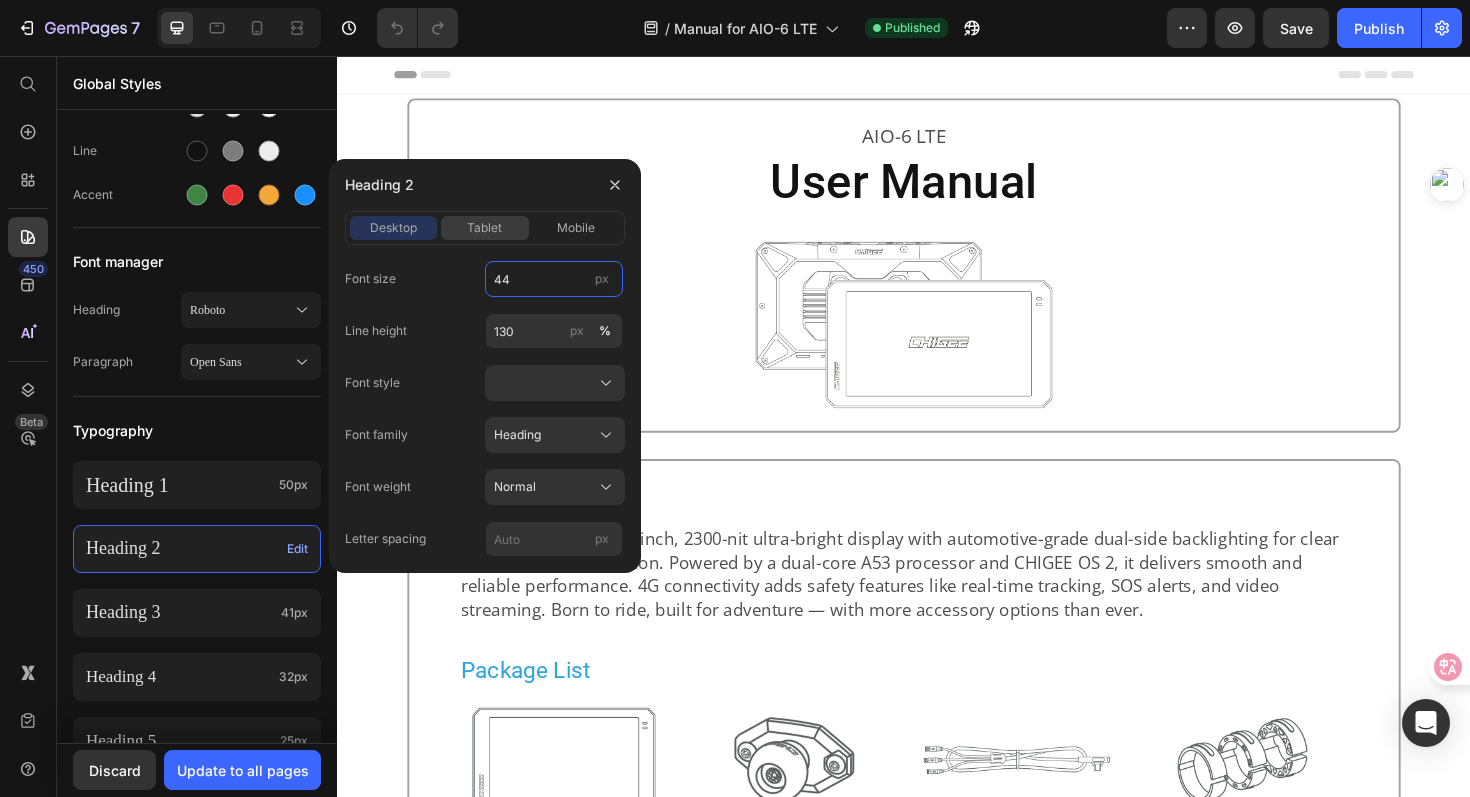 click on "tablet" at bounding box center (484, 228) 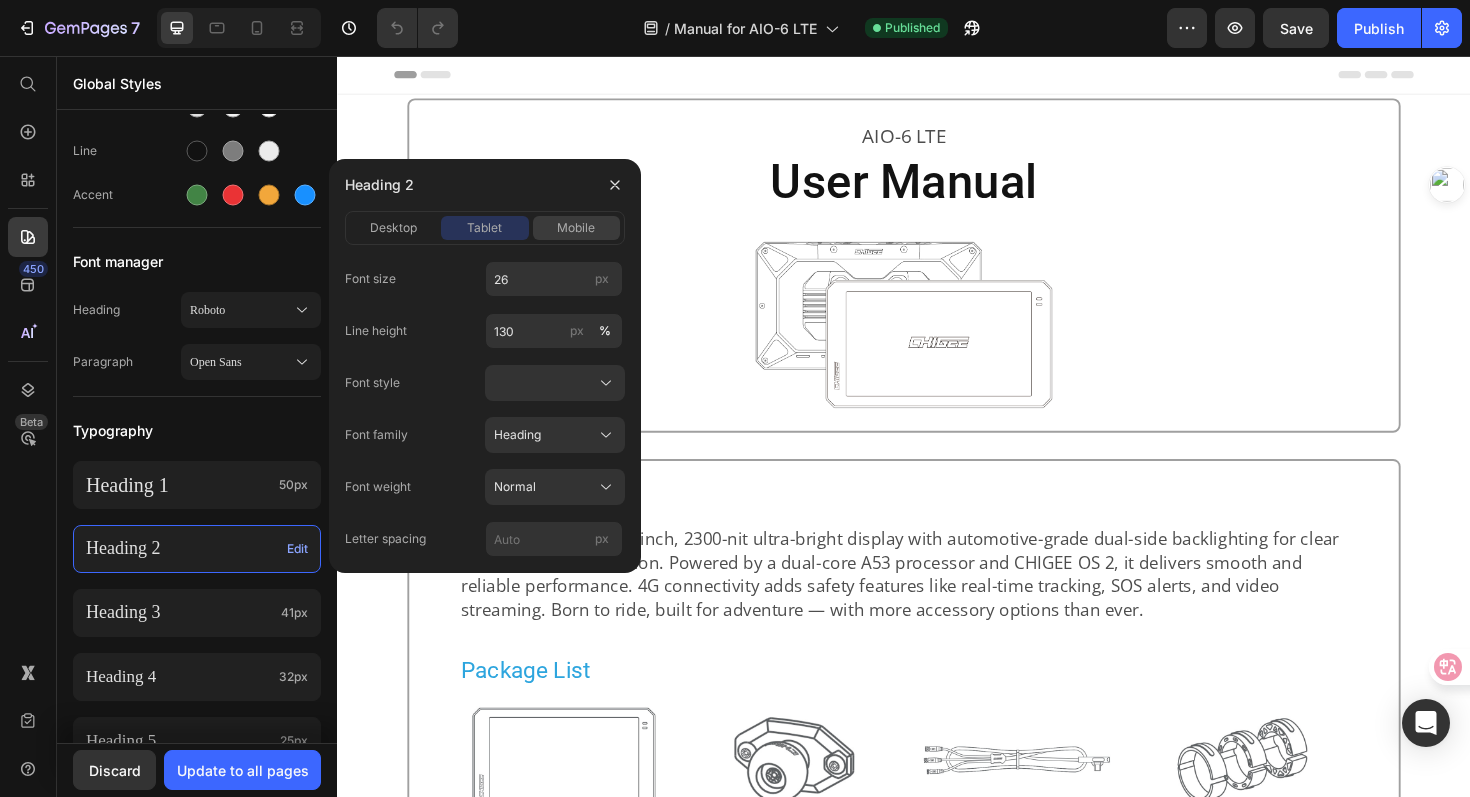 click on "mobile" at bounding box center [576, 228] 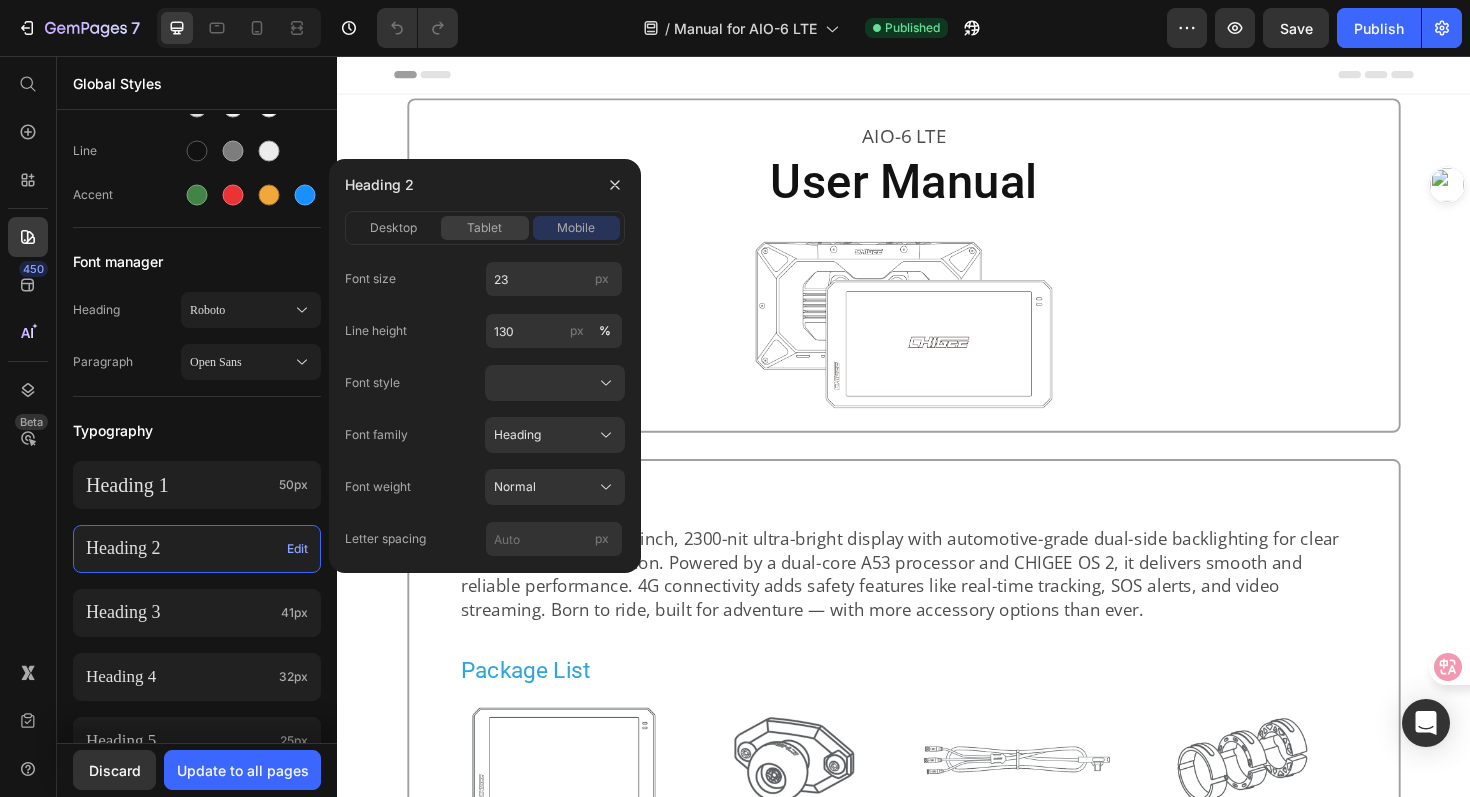 click on "tablet" at bounding box center (484, 228) 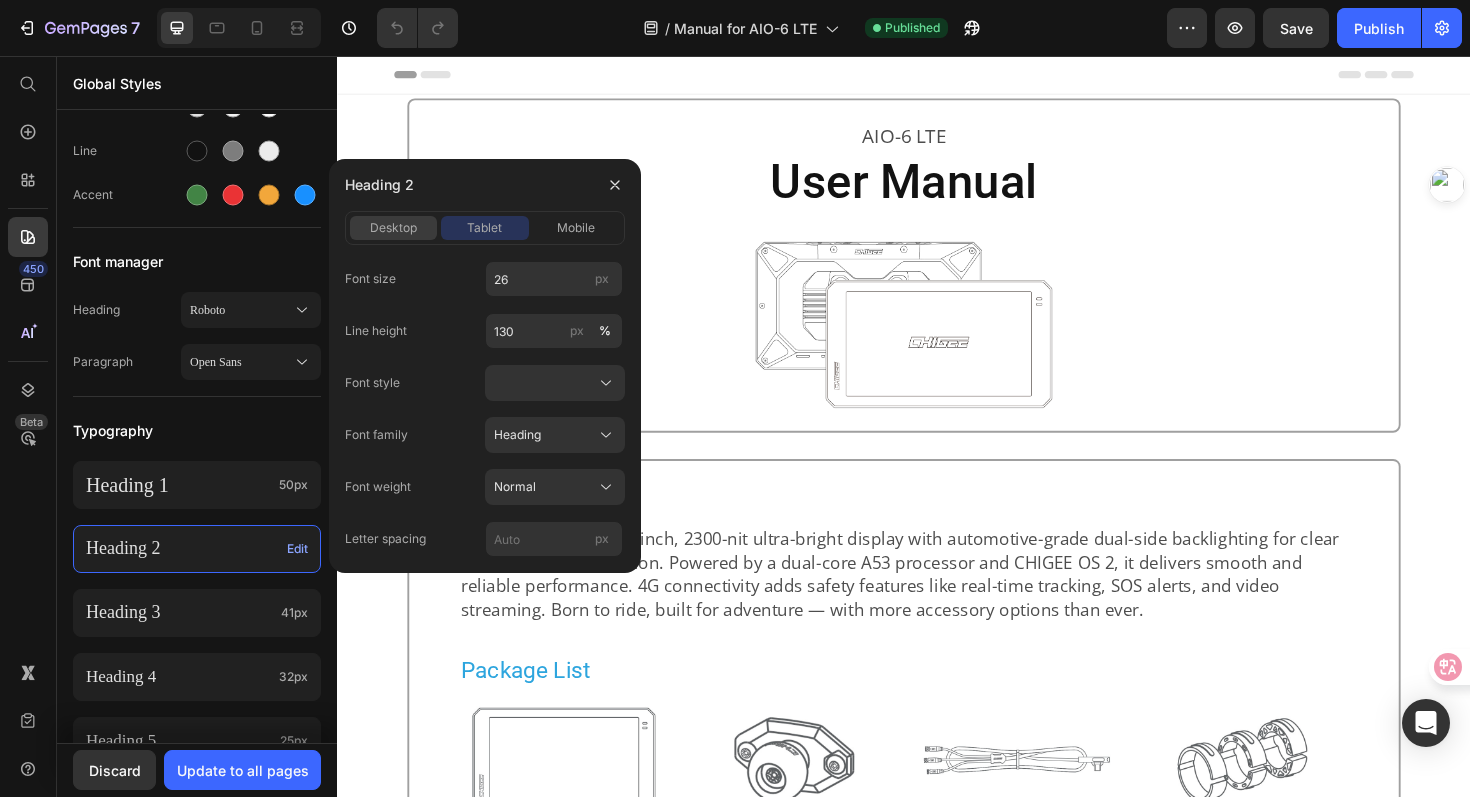 click on "desktop" at bounding box center [393, 228] 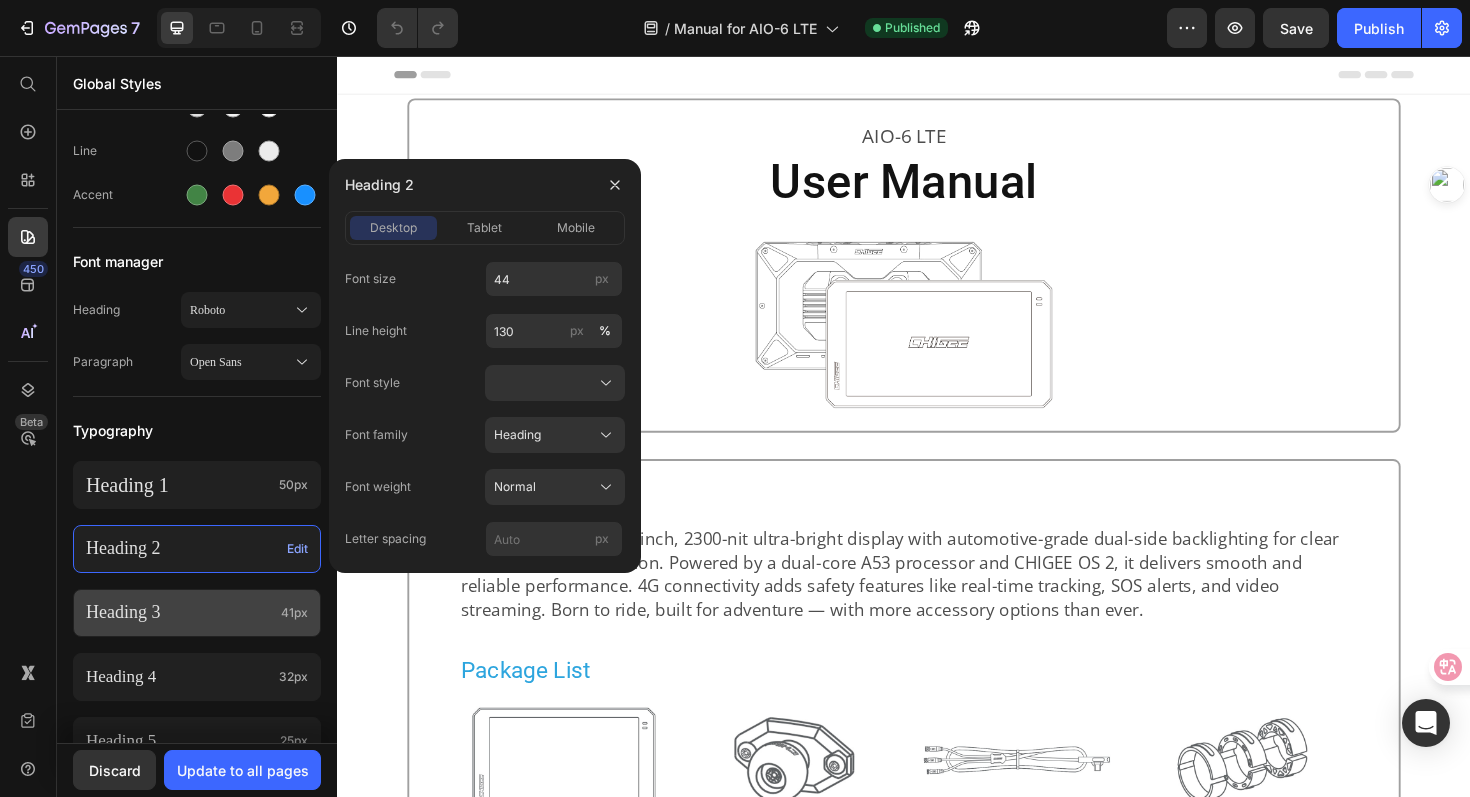 click on "Heading 3 41px" 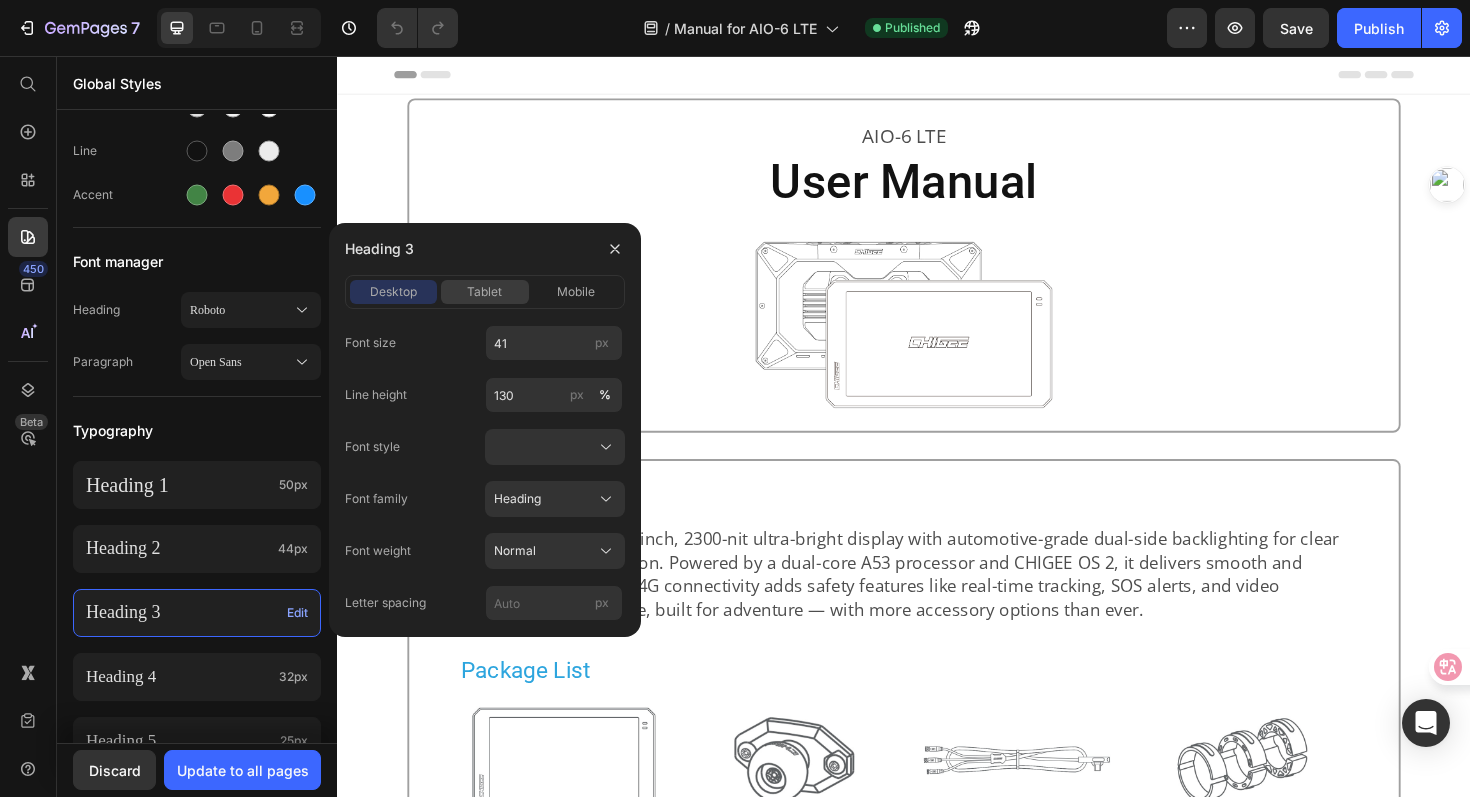click on "tablet" at bounding box center [484, 292] 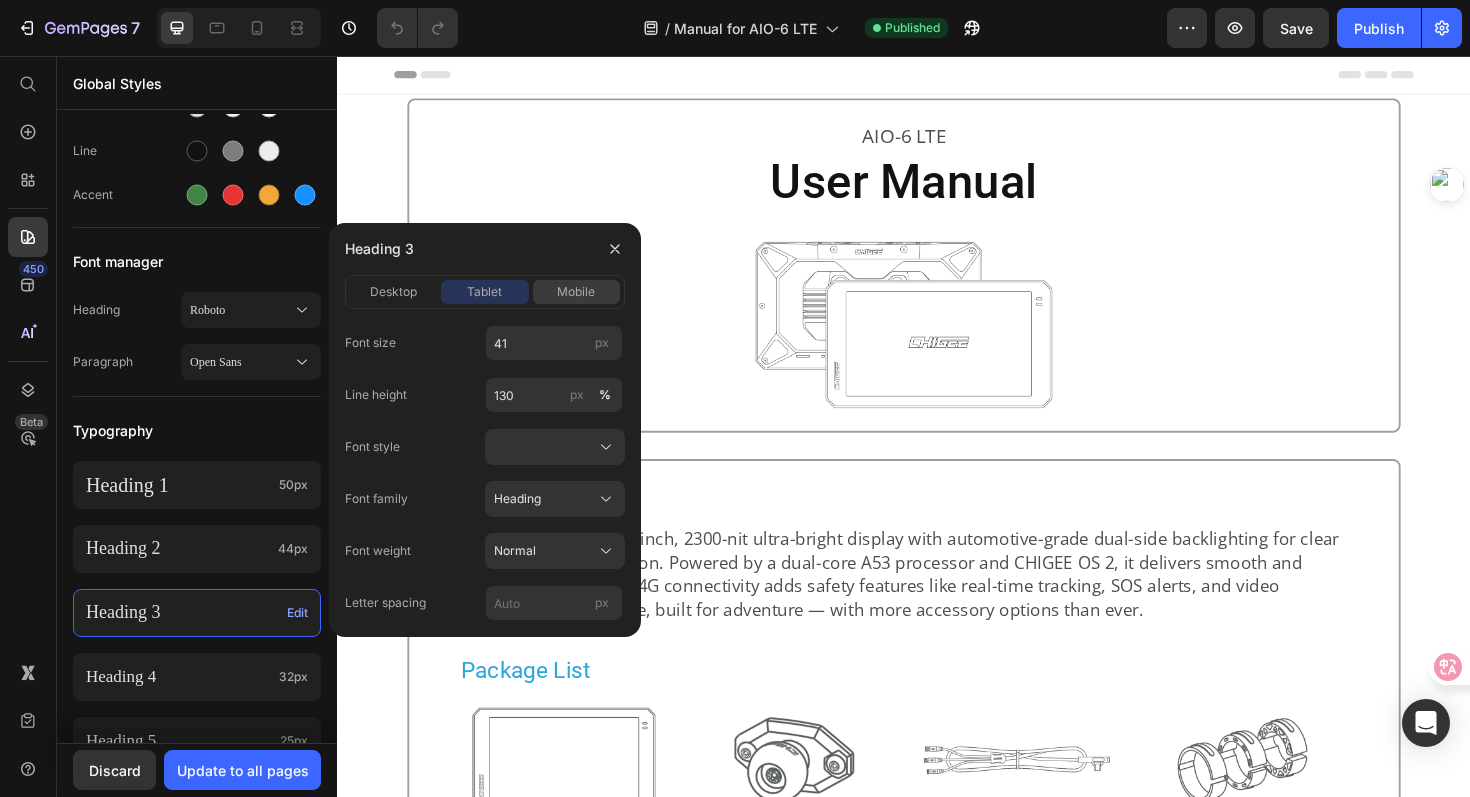 click on "mobile" at bounding box center (576, 292) 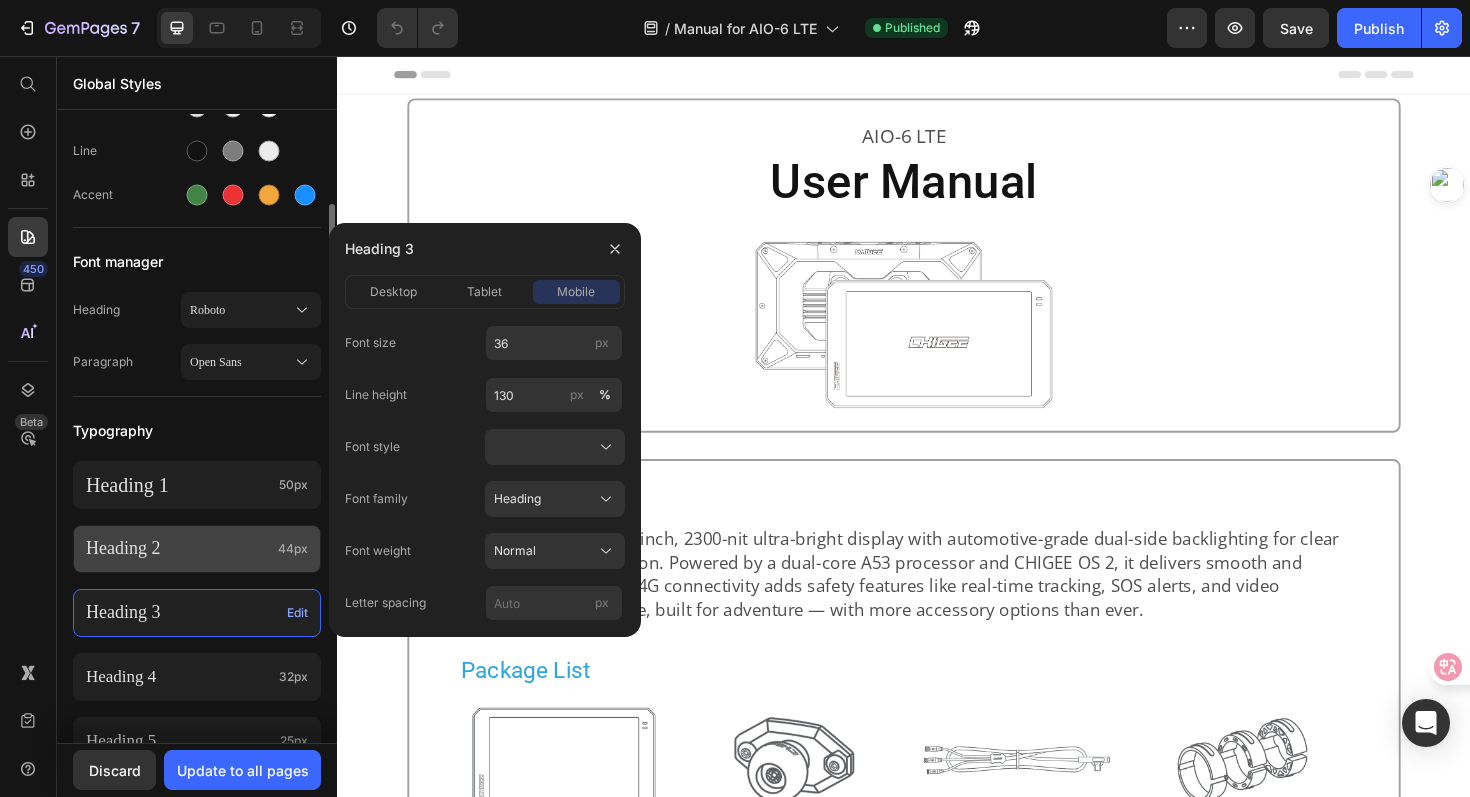 scroll, scrollTop: 683, scrollLeft: 0, axis: vertical 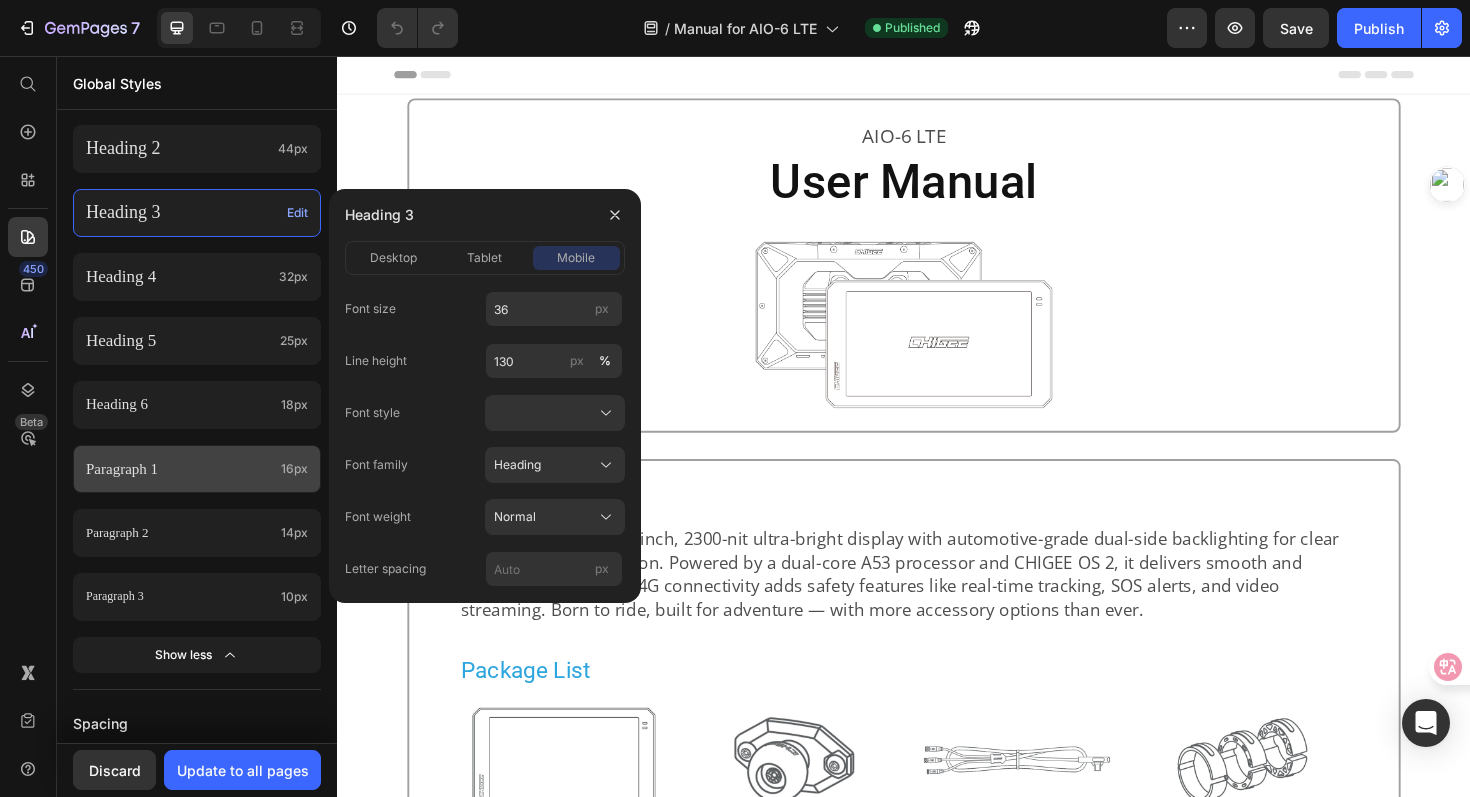 click on "Paragraph 1 16px" 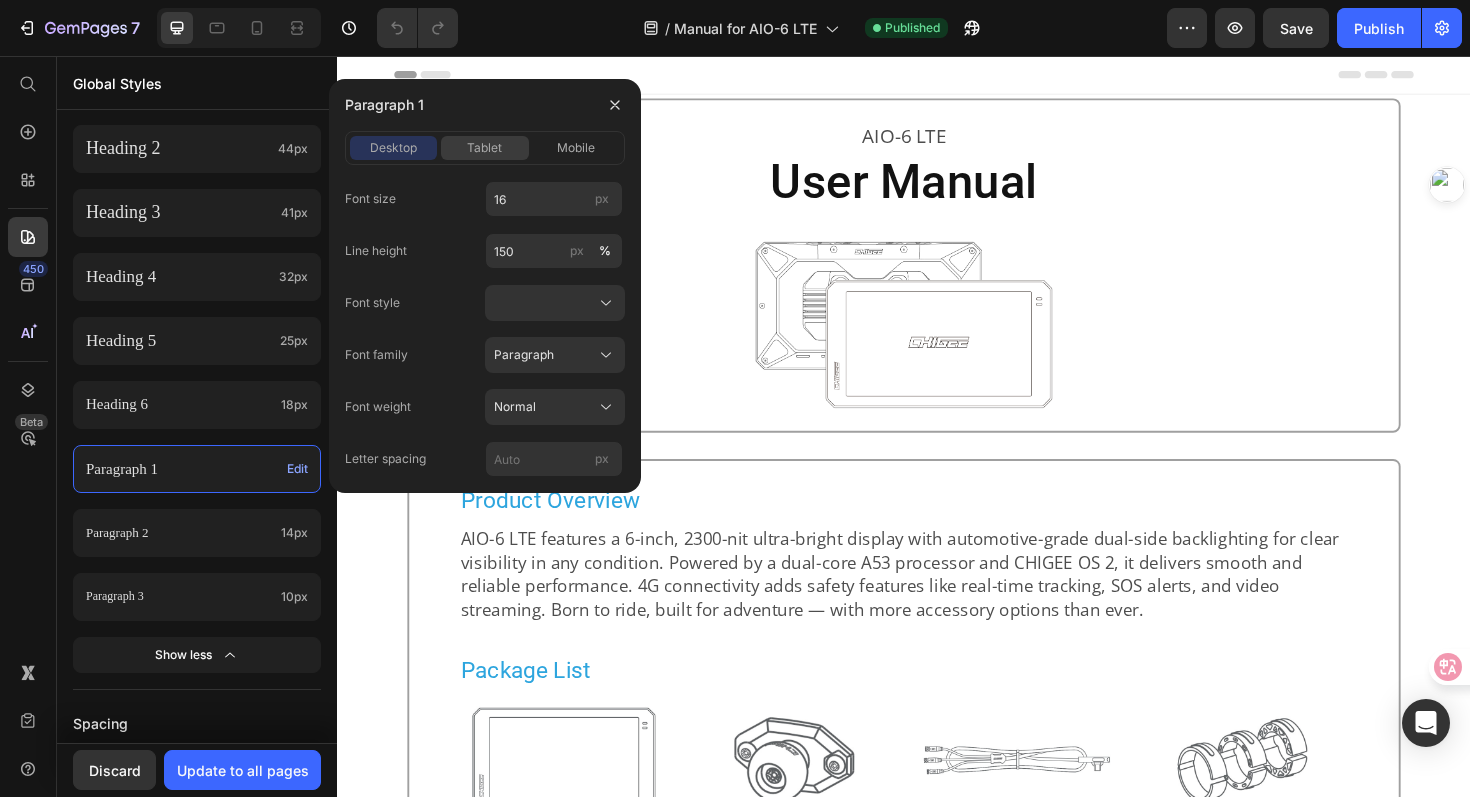 click on "tablet" 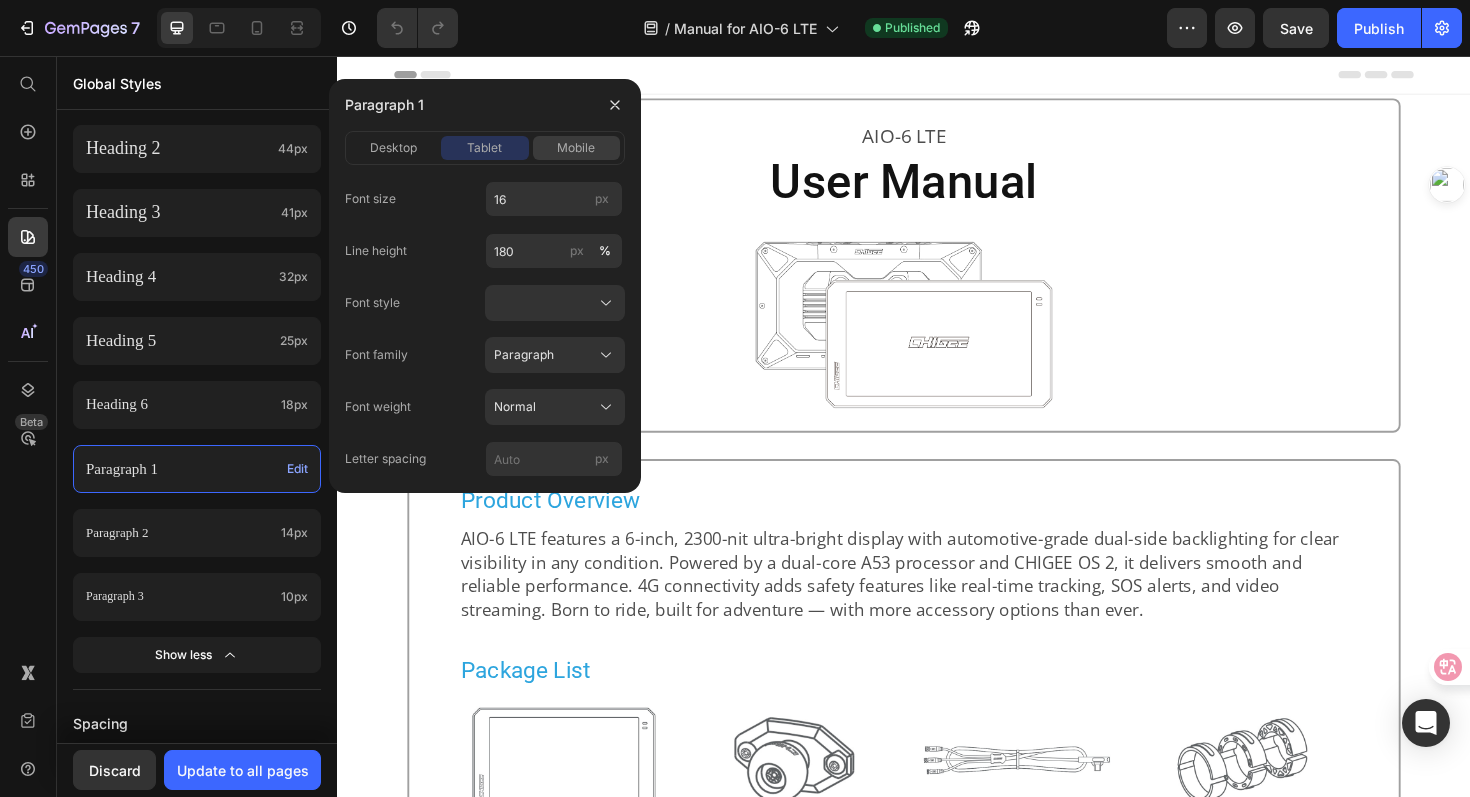 click on "mobile" at bounding box center (576, 148) 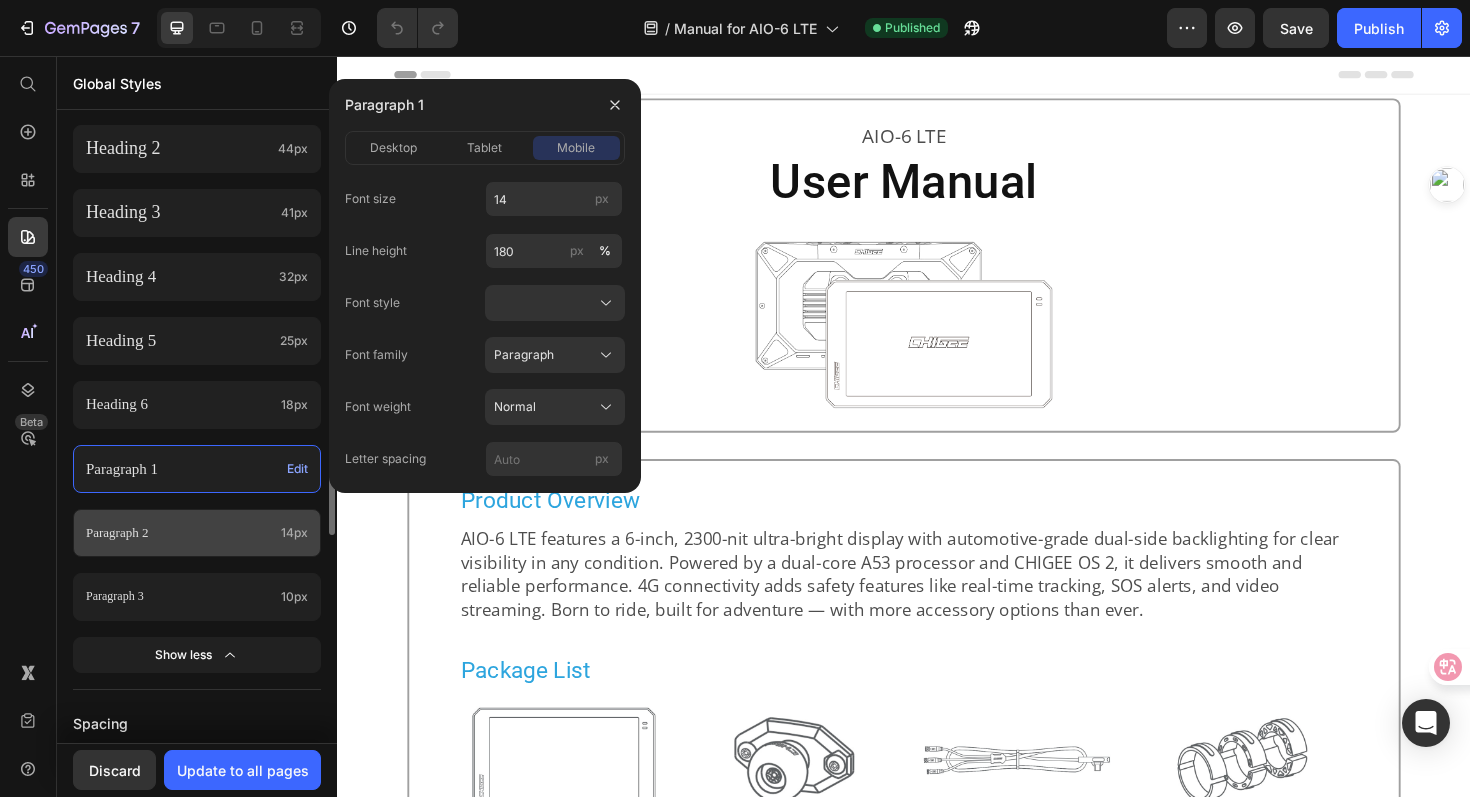 click on "Paragraph 2 14px" 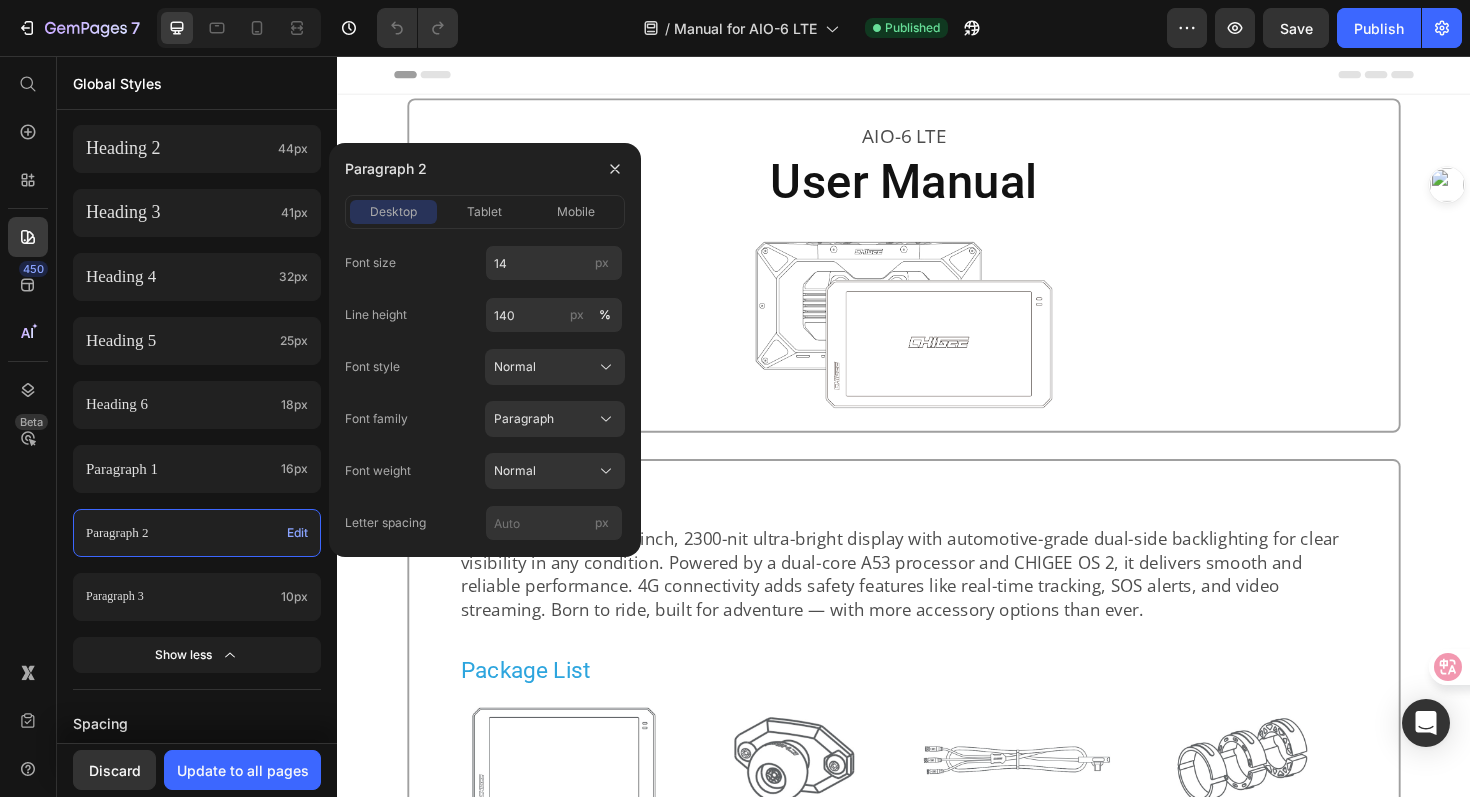 click on "desktop tablet mobile" 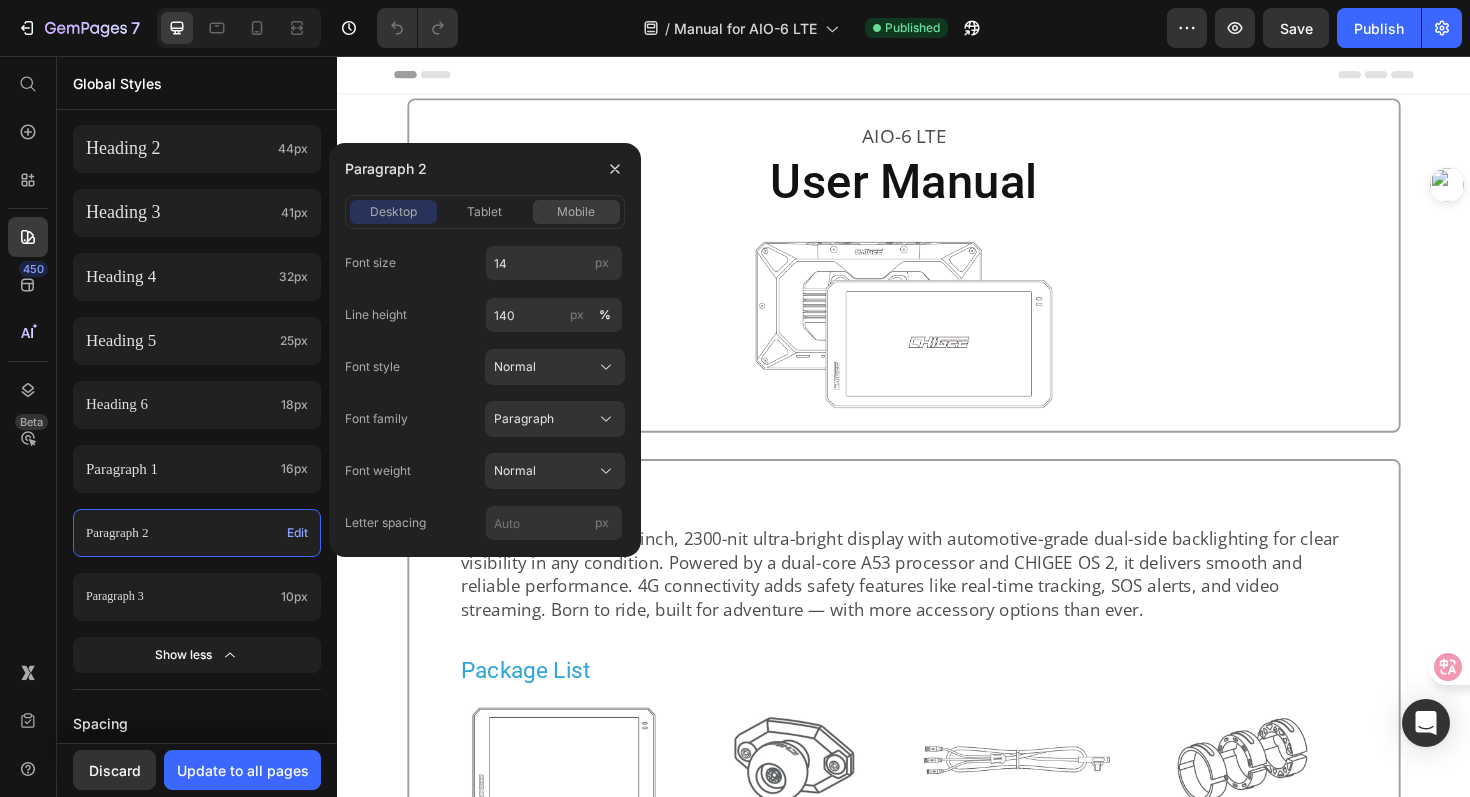 click on "mobile" at bounding box center (576, 212) 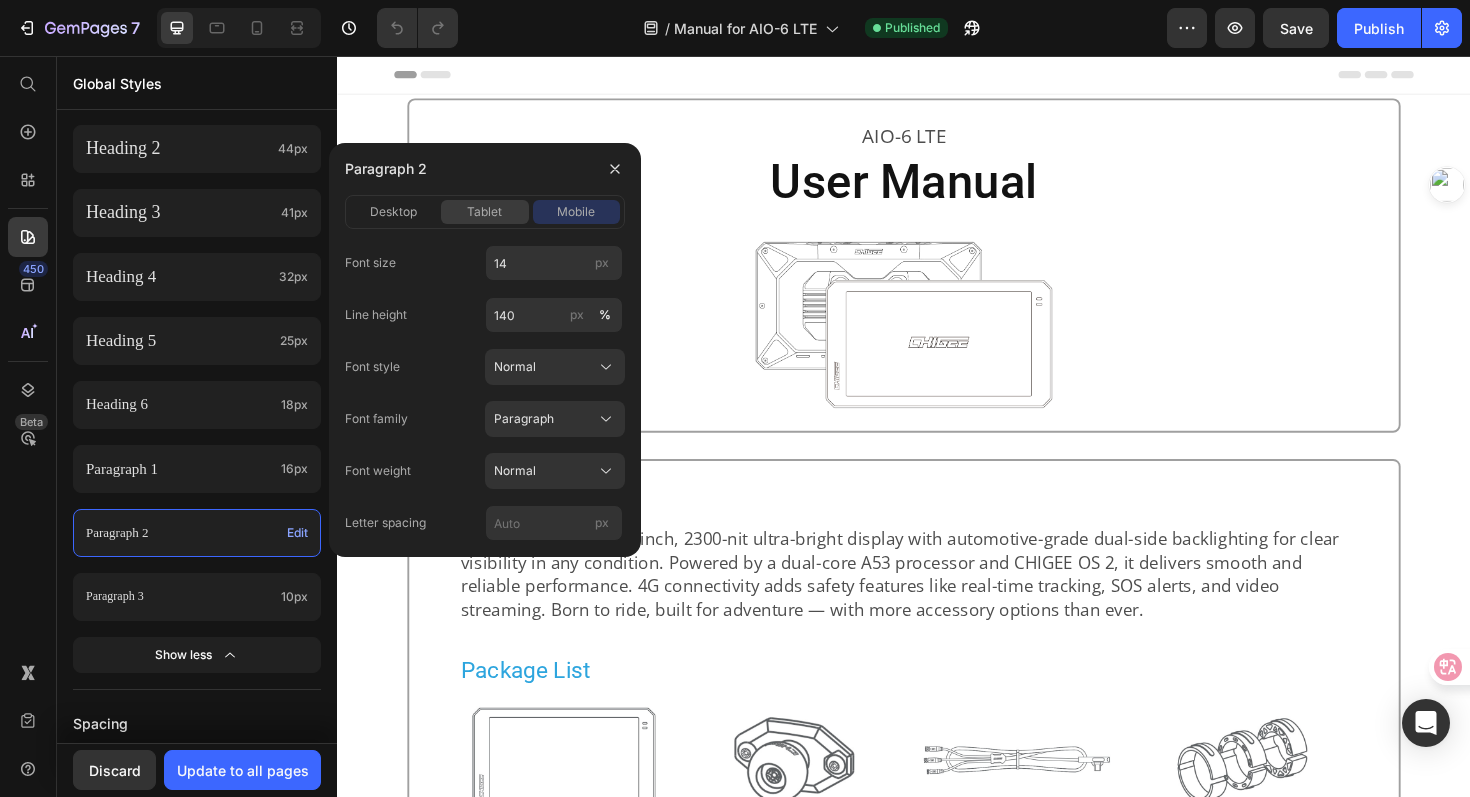 click on "tablet" at bounding box center [484, 212] 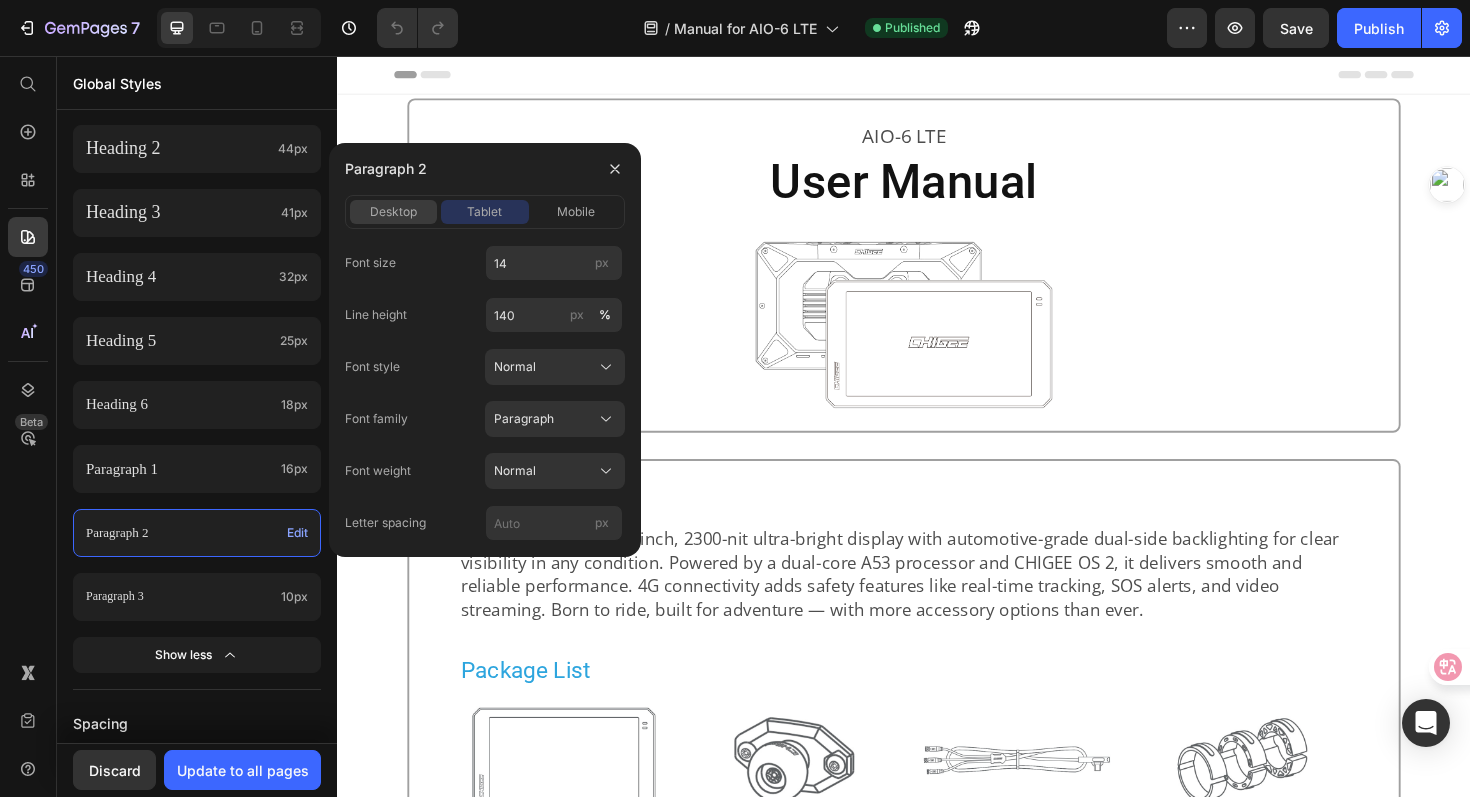 click on "desktop" 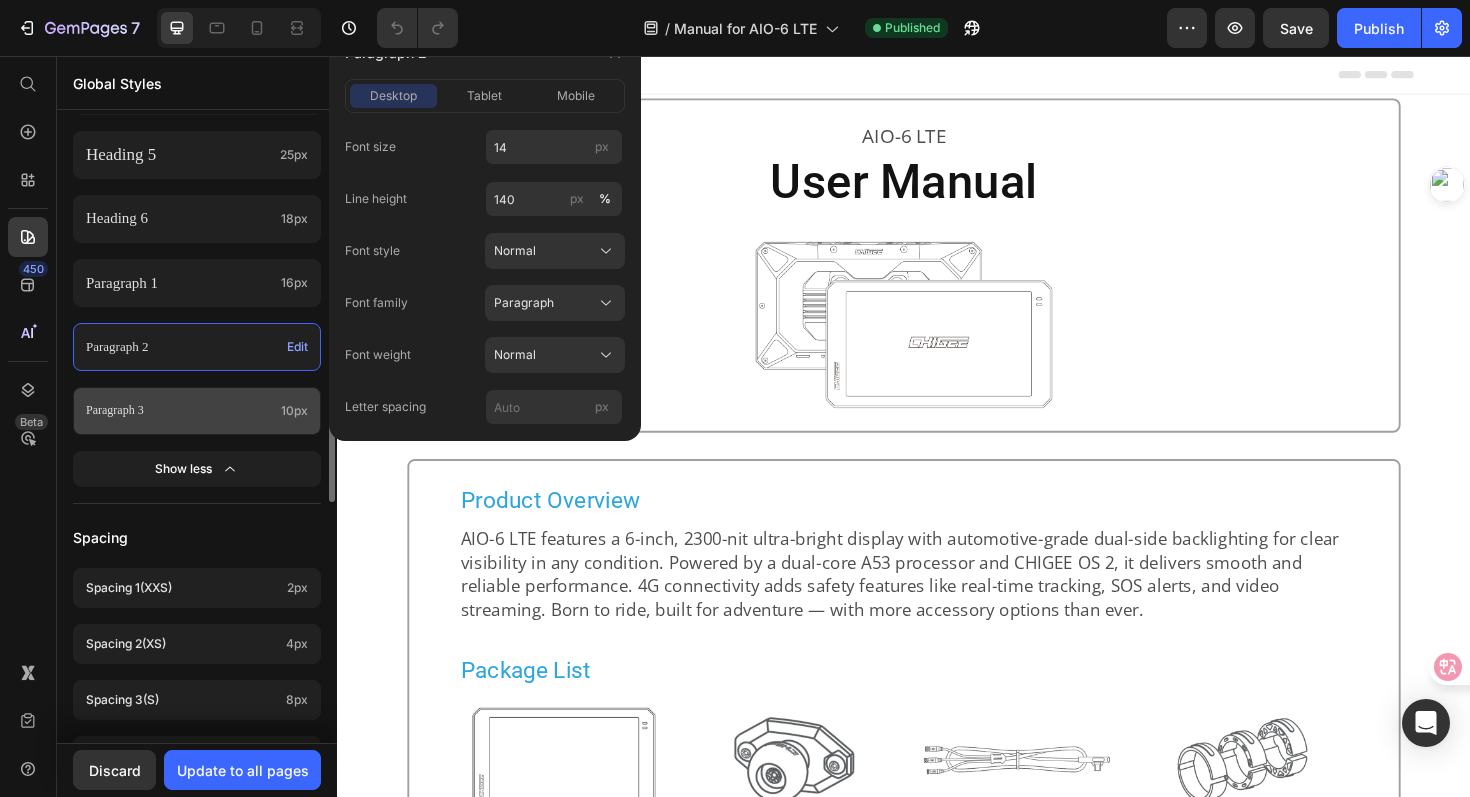 scroll, scrollTop: 960, scrollLeft: 0, axis: vertical 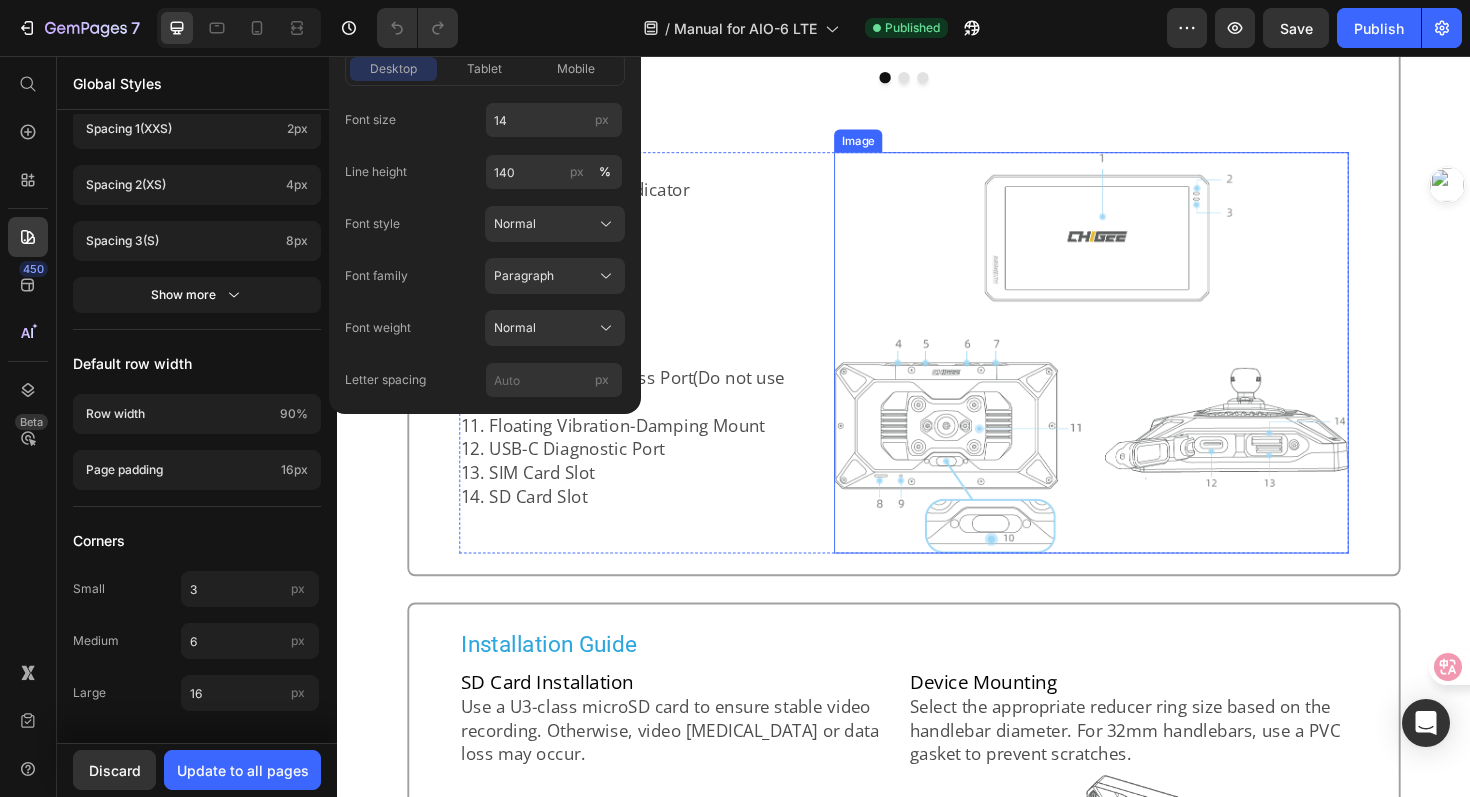 click at bounding box center (1135, 370) 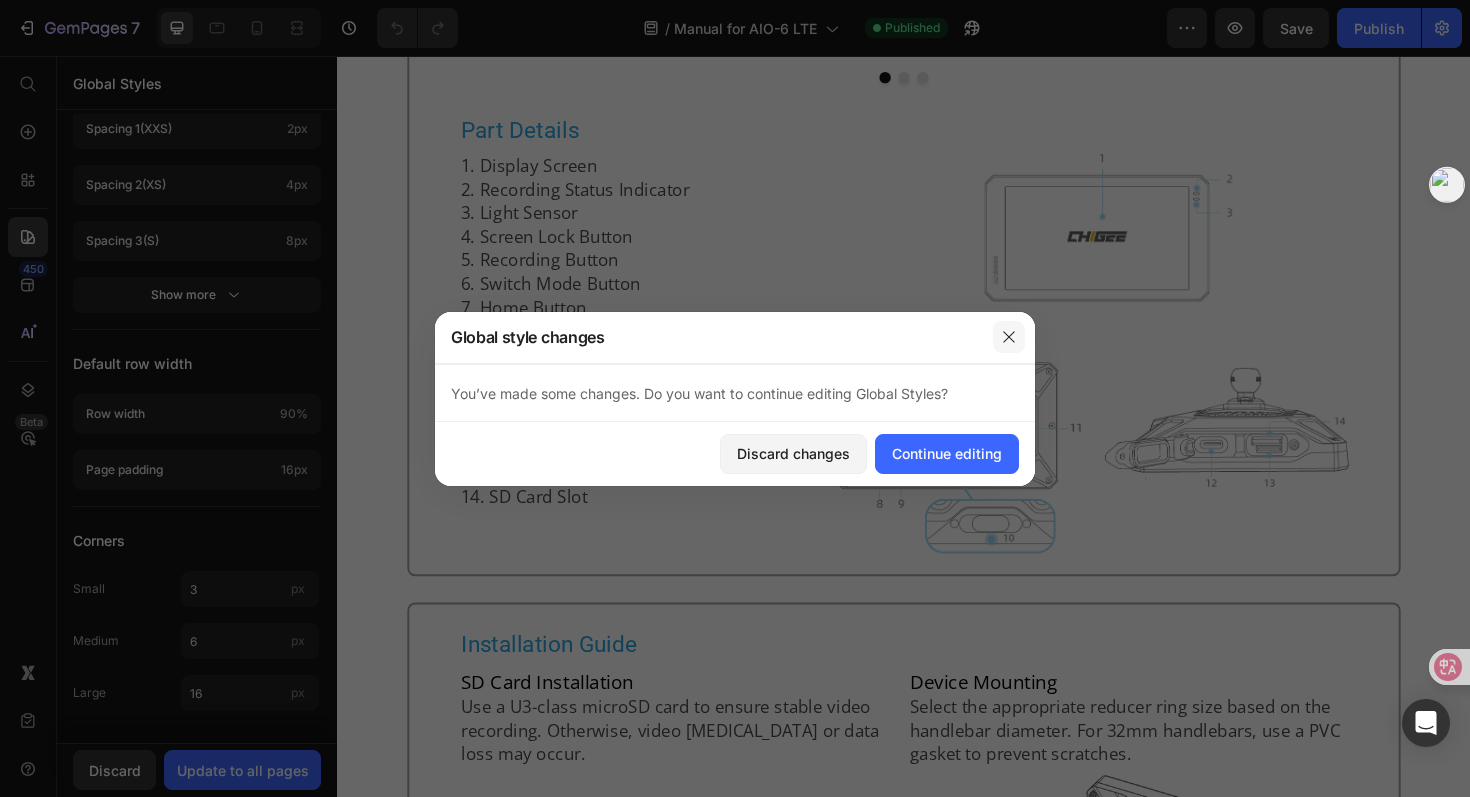 click at bounding box center (1009, 337) 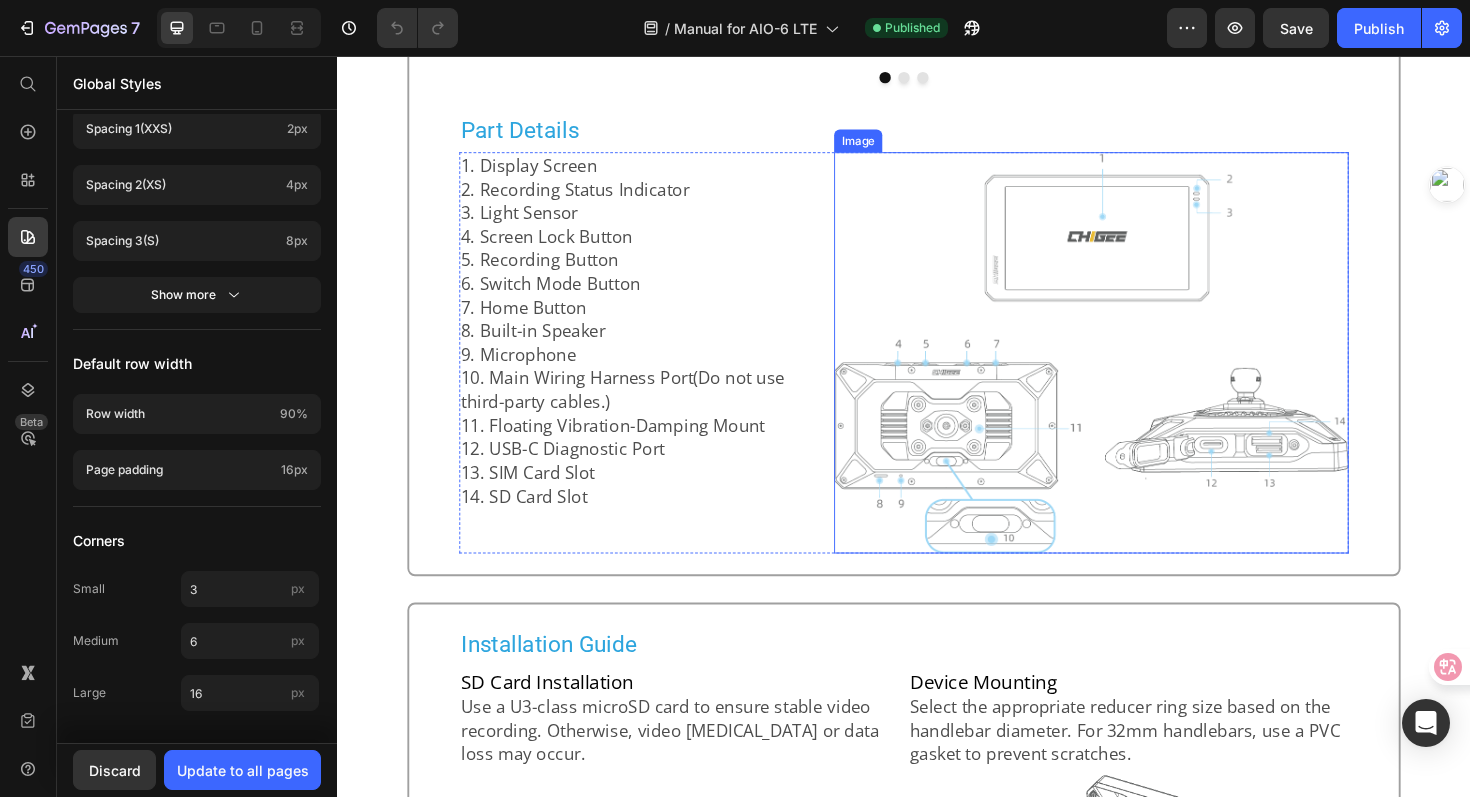 click at bounding box center (1135, 370) 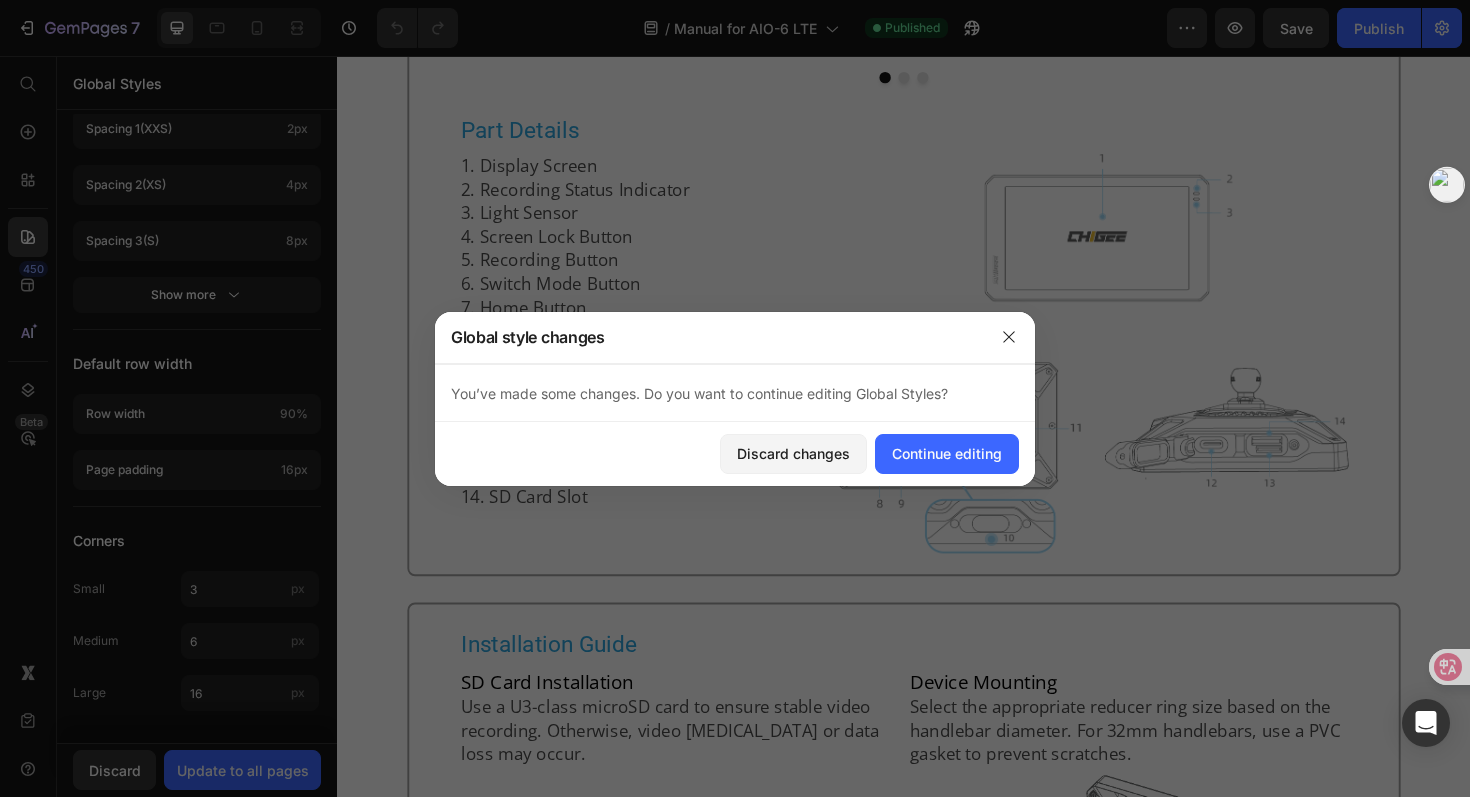 click 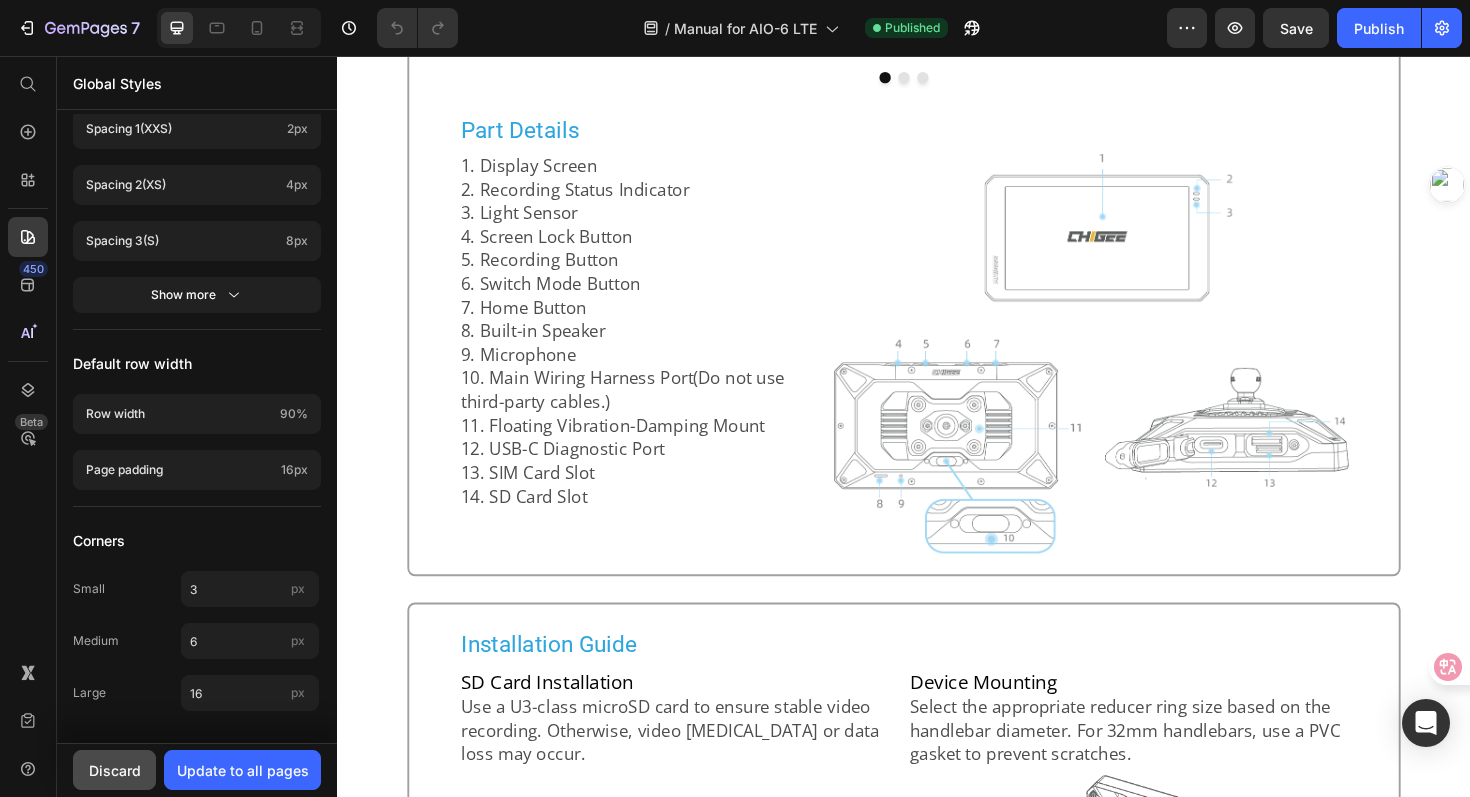 click on "Discard" at bounding box center [115, 770] 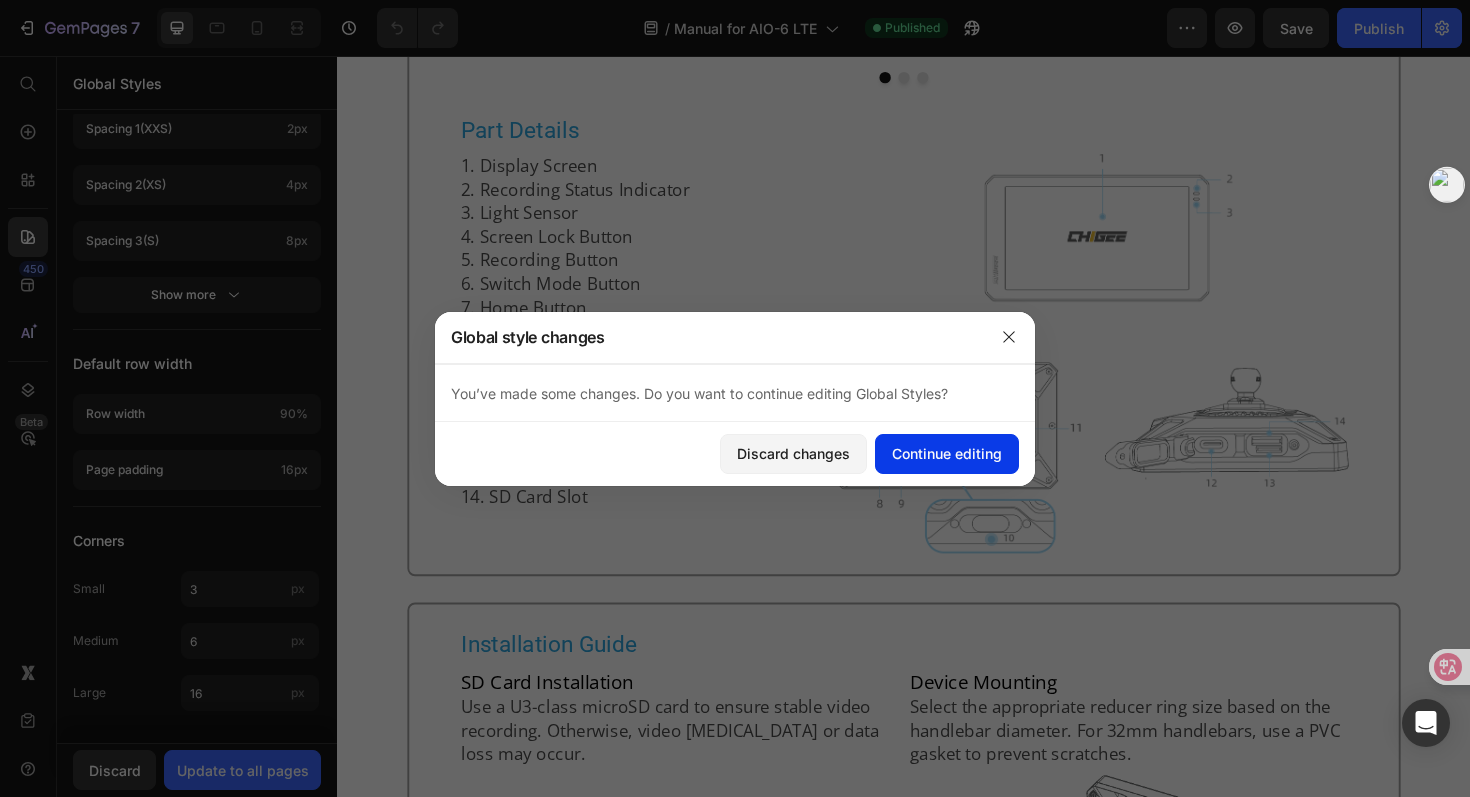 click on "Continue editing" 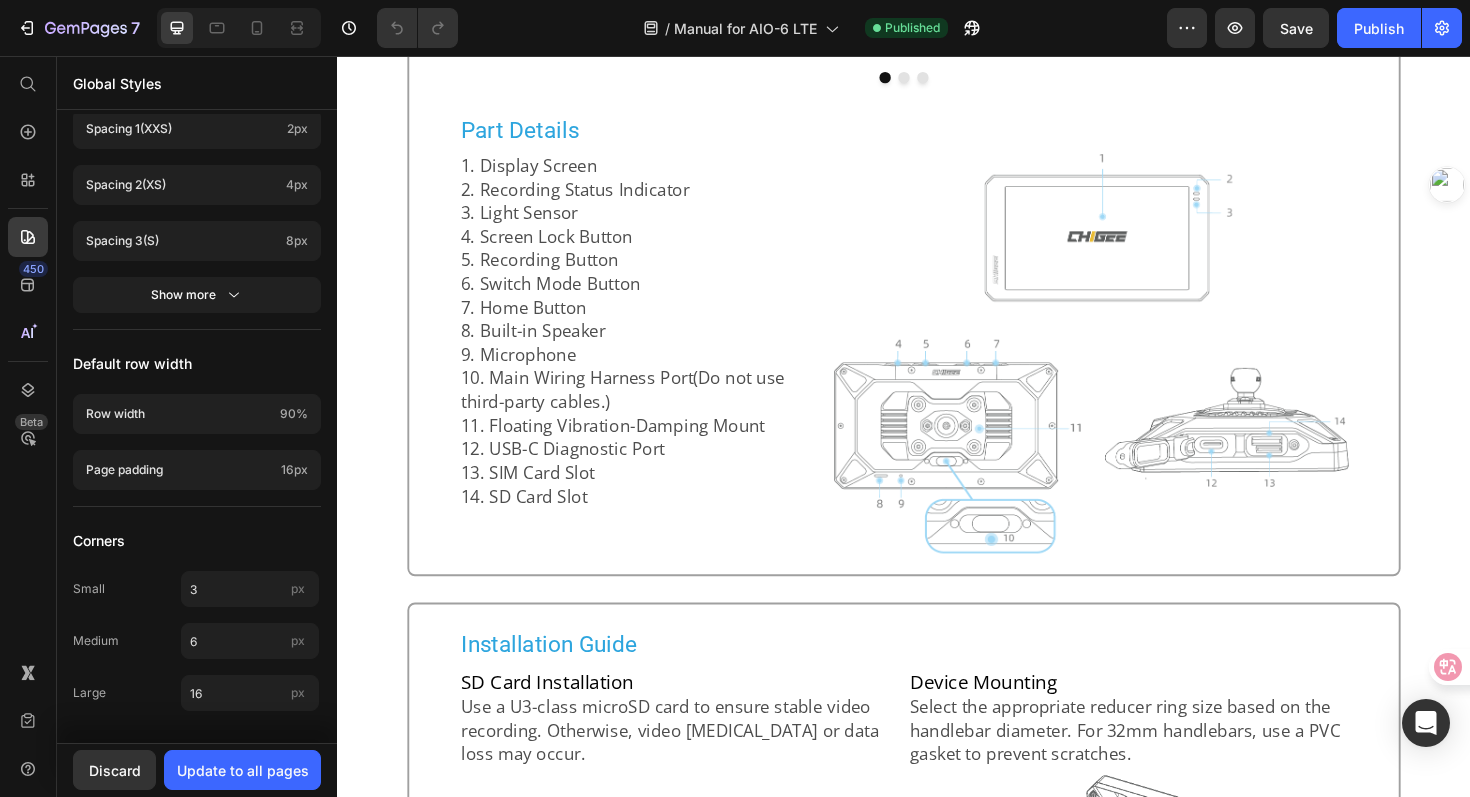 click on "Discard   Update to all pages" at bounding box center (197, 770) 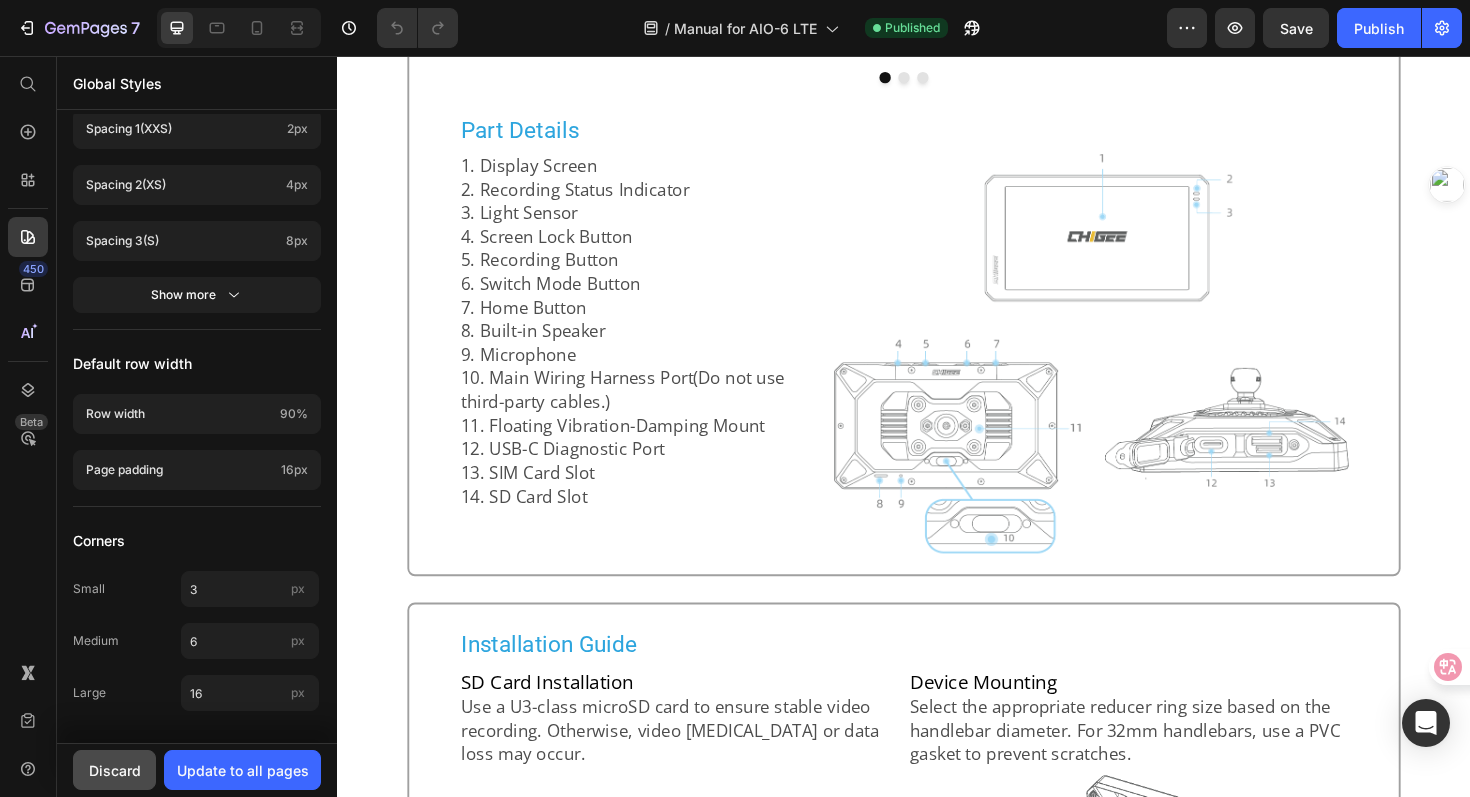 click on "Discard" at bounding box center (114, 770) 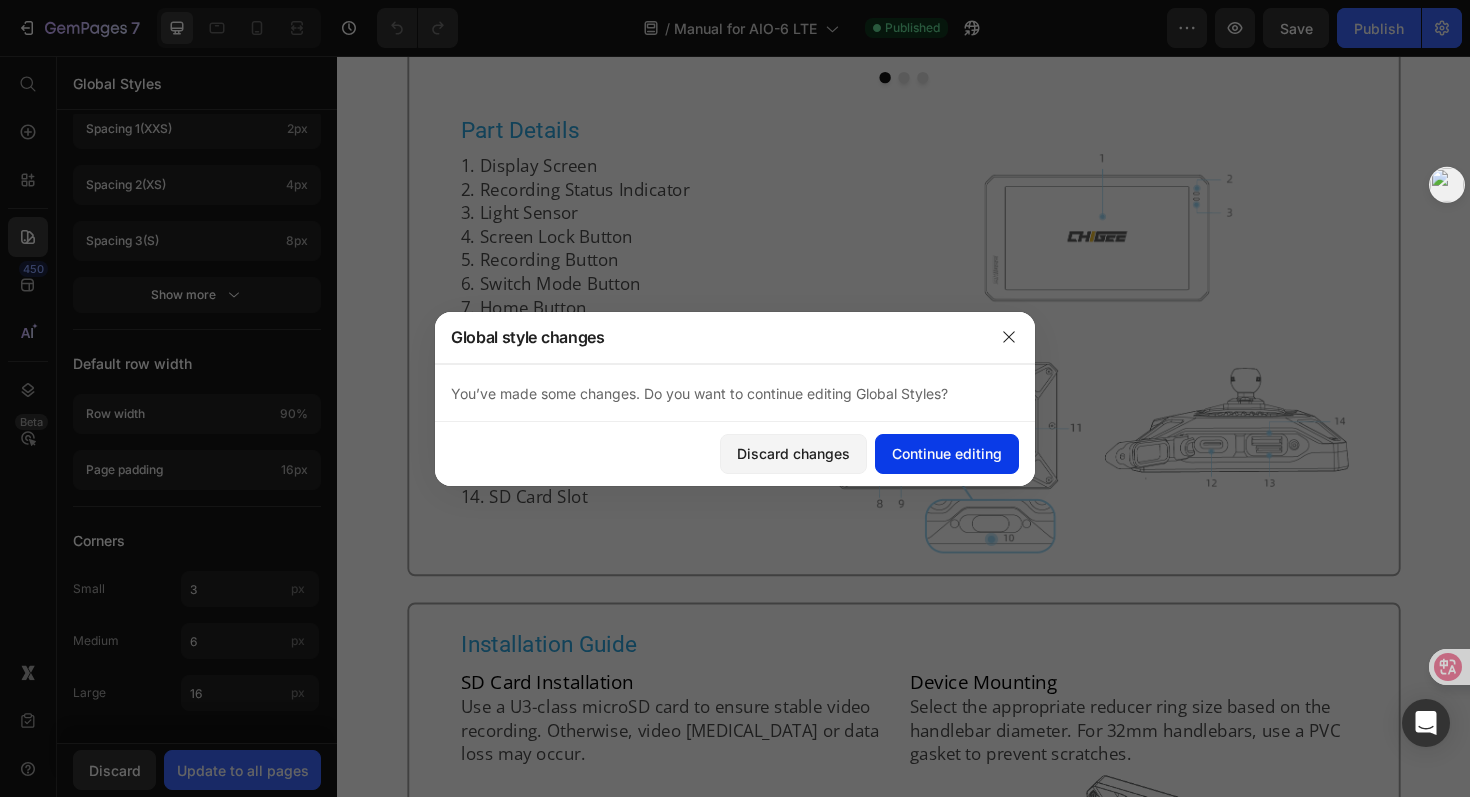 click on "Continue editing" at bounding box center [947, 453] 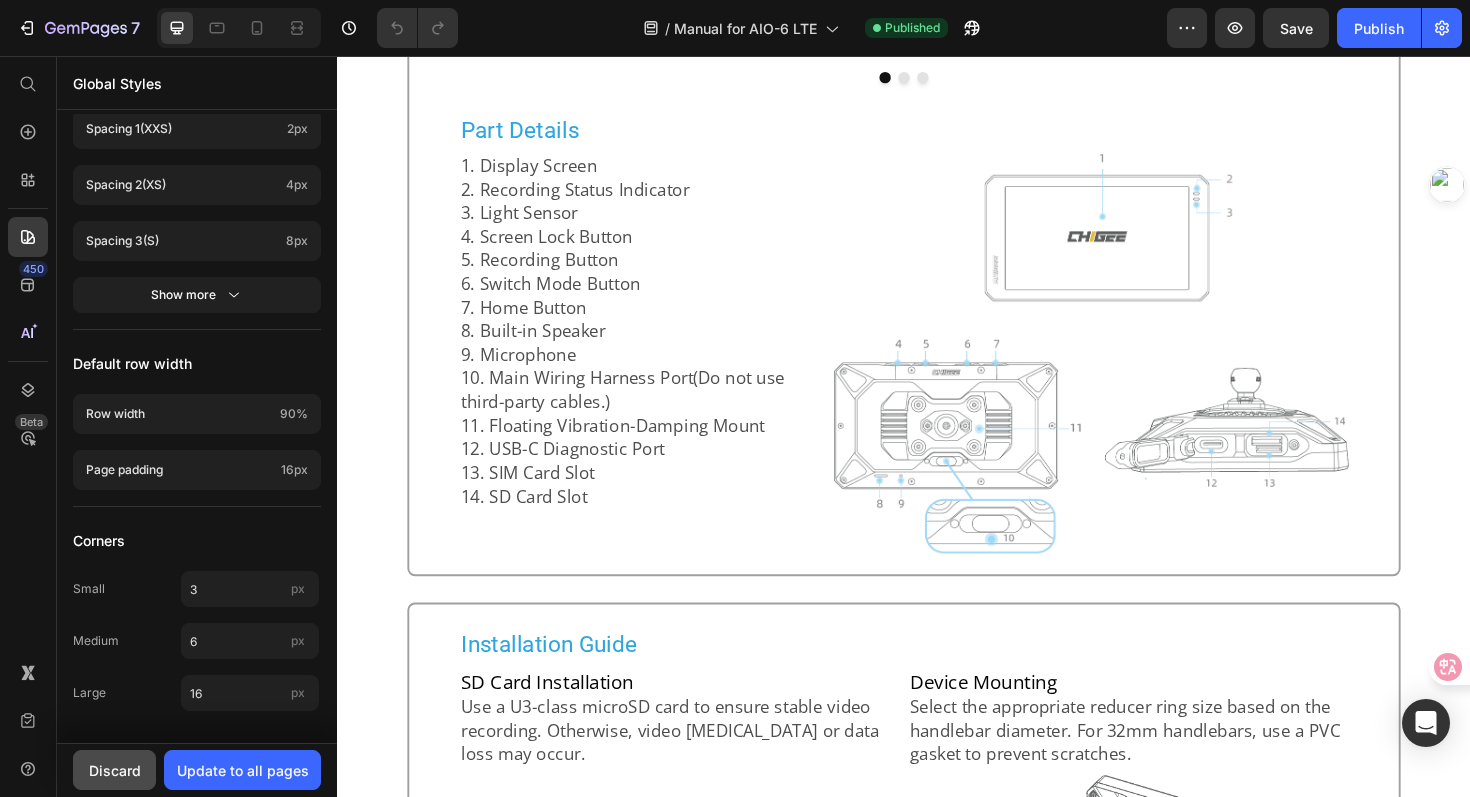 click on "Discard" at bounding box center [115, 770] 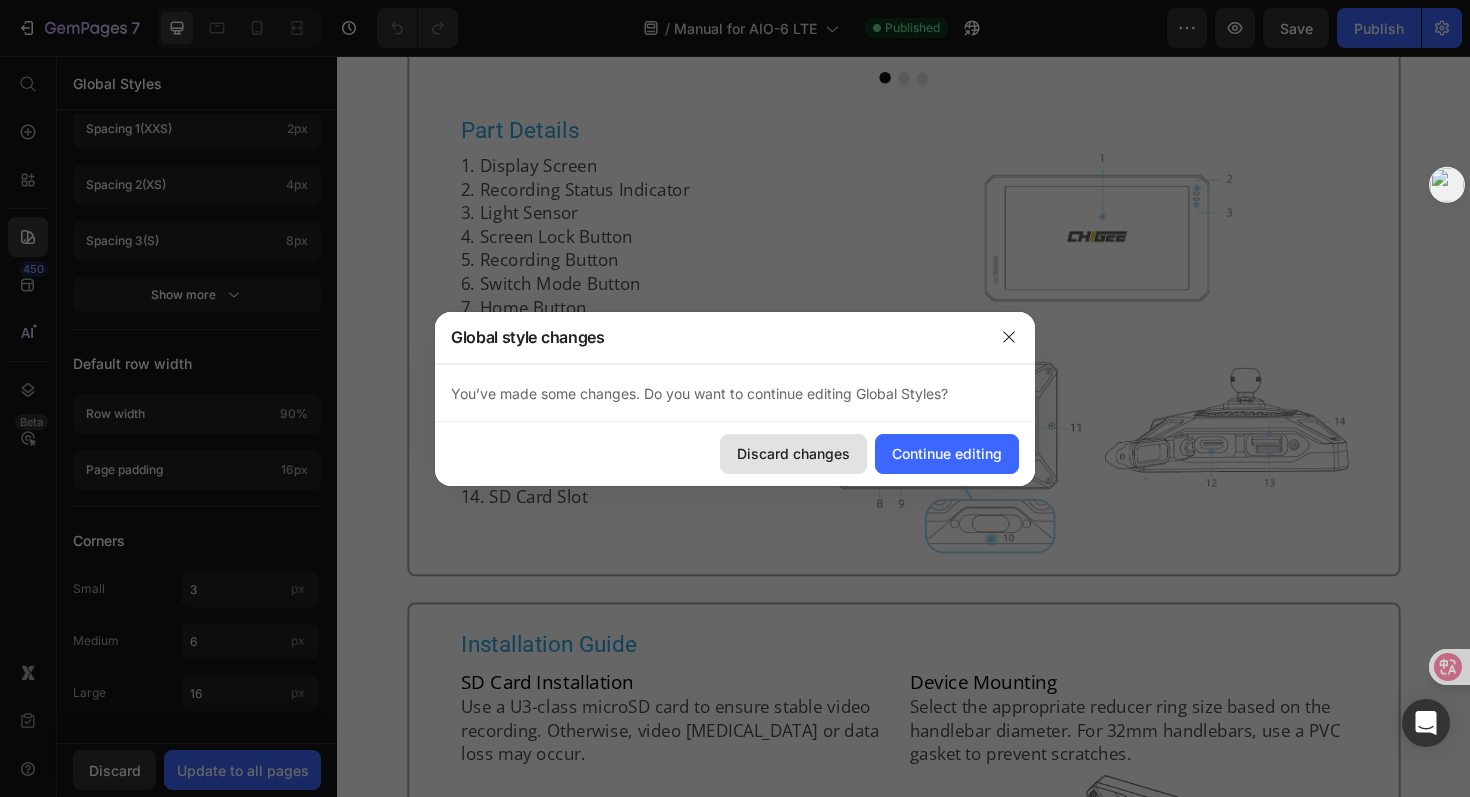 click on "Discard changes" at bounding box center (793, 453) 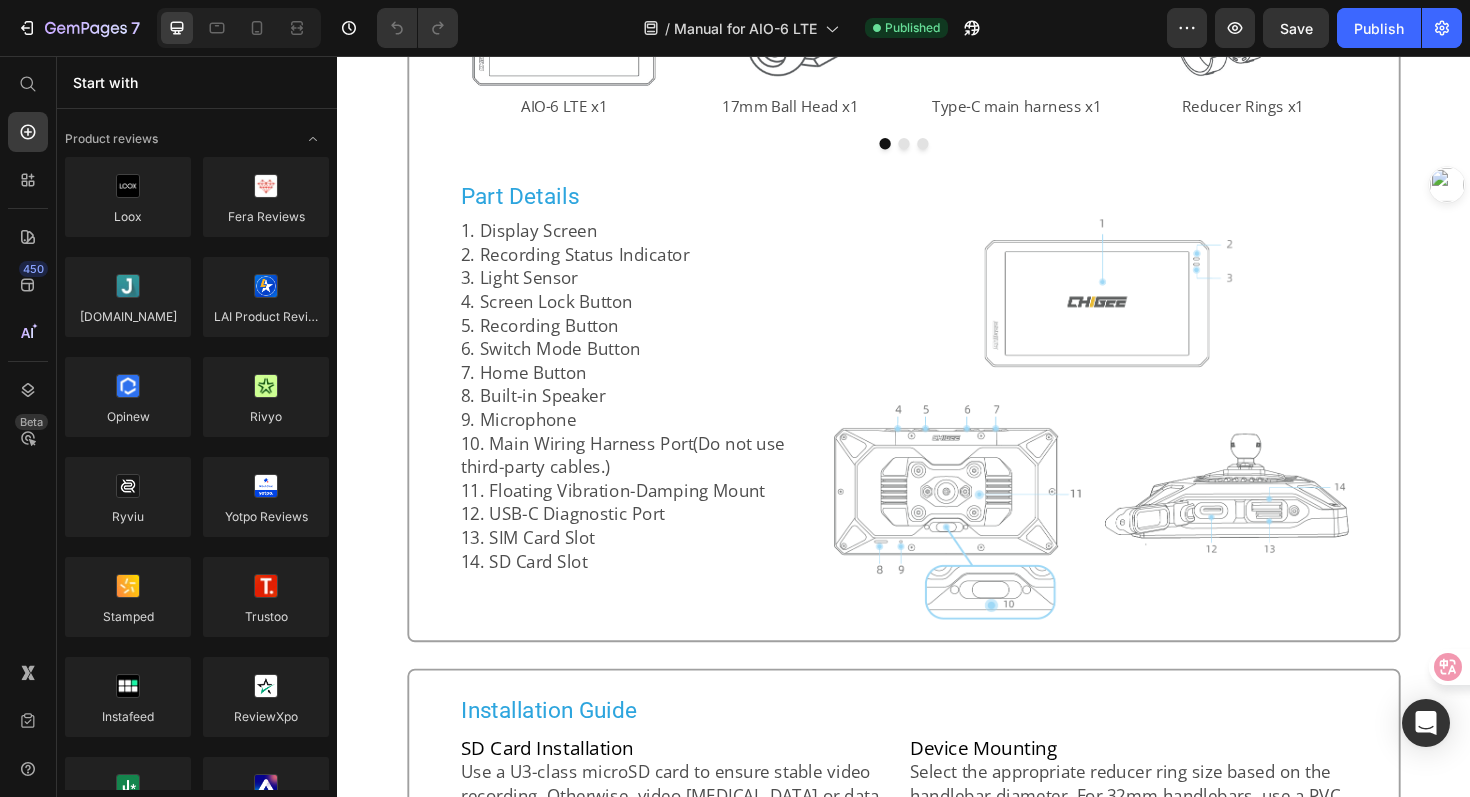 scroll, scrollTop: 767, scrollLeft: 0, axis: vertical 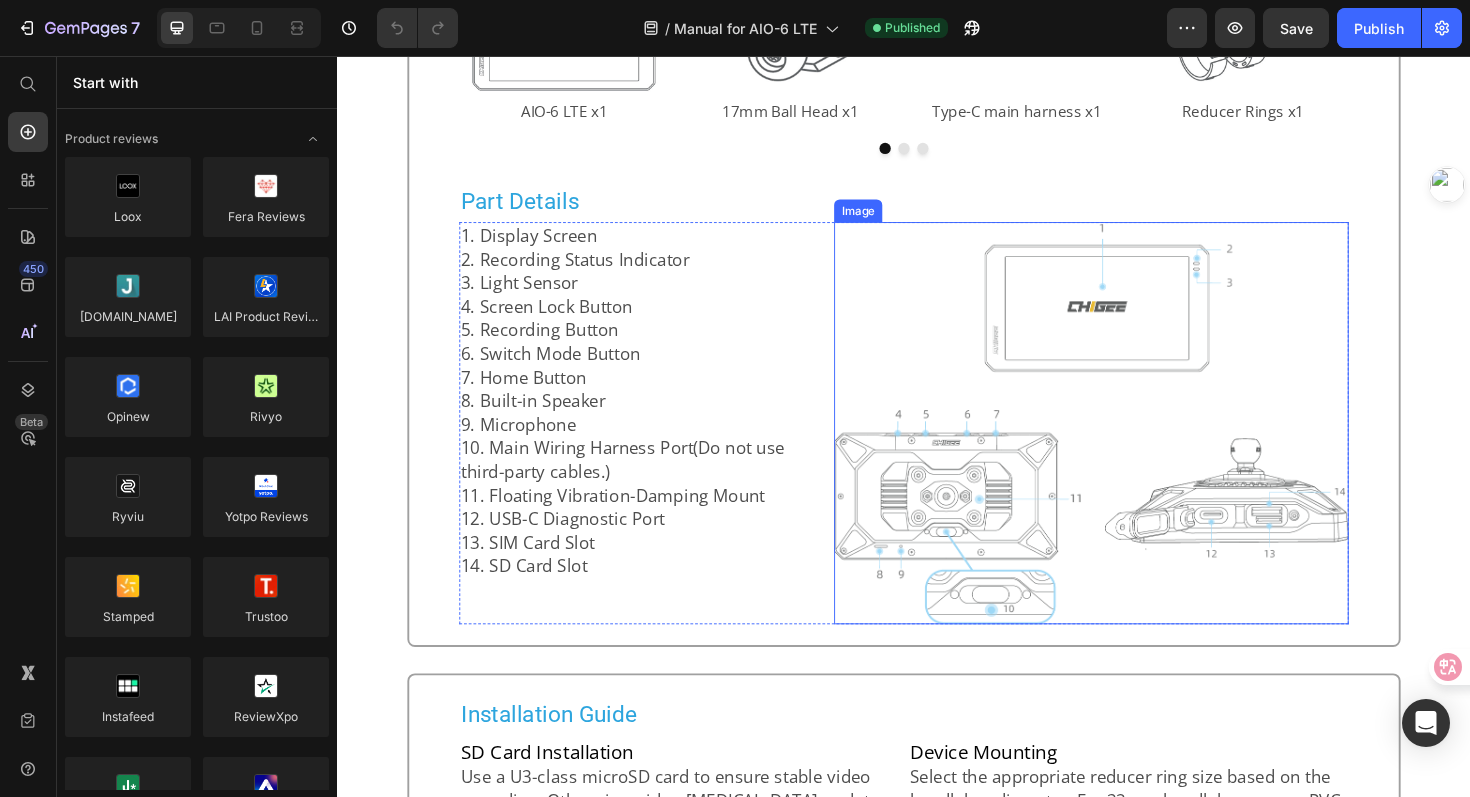 click at bounding box center [1135, 444] 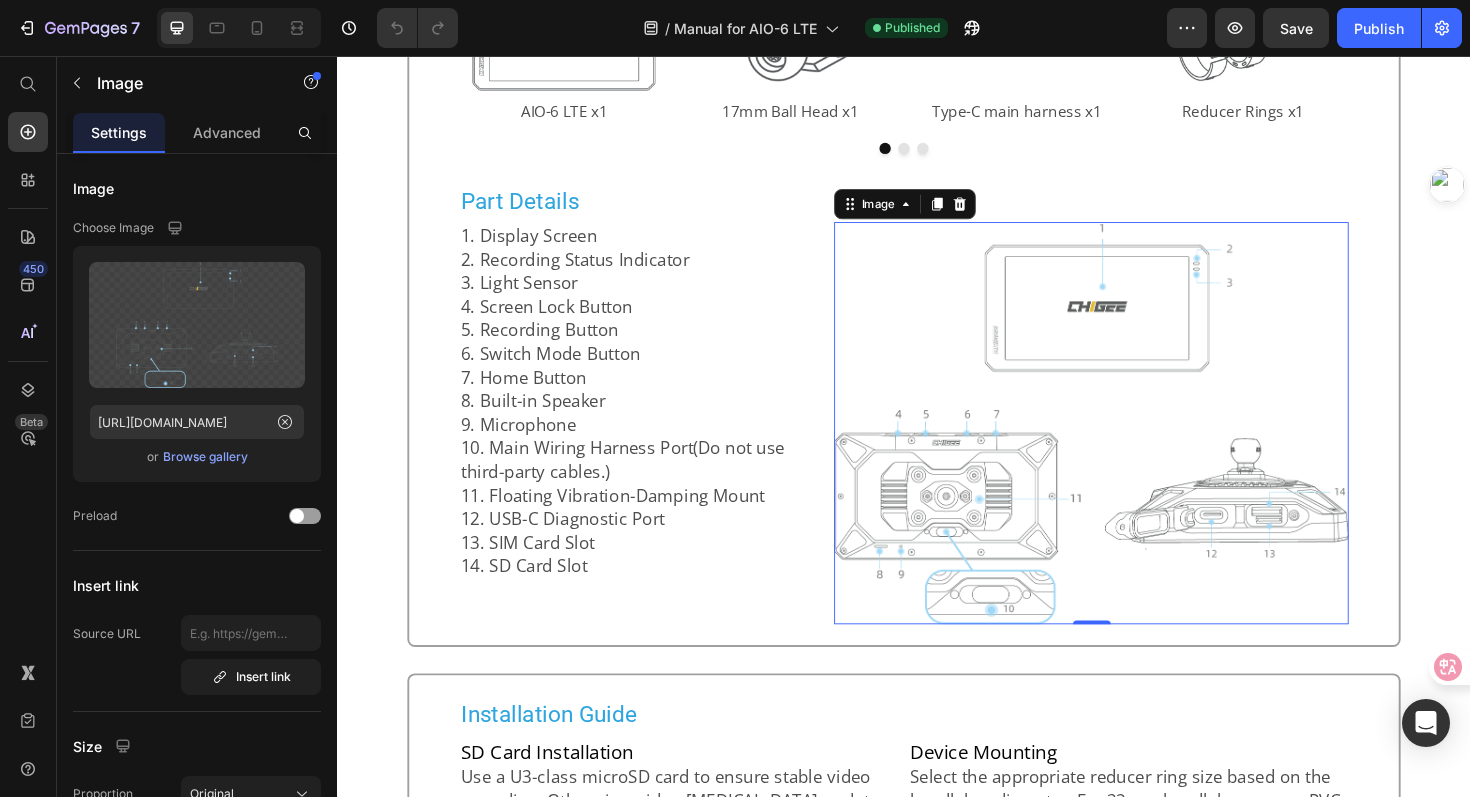 click at bounding box center [1135, 444] 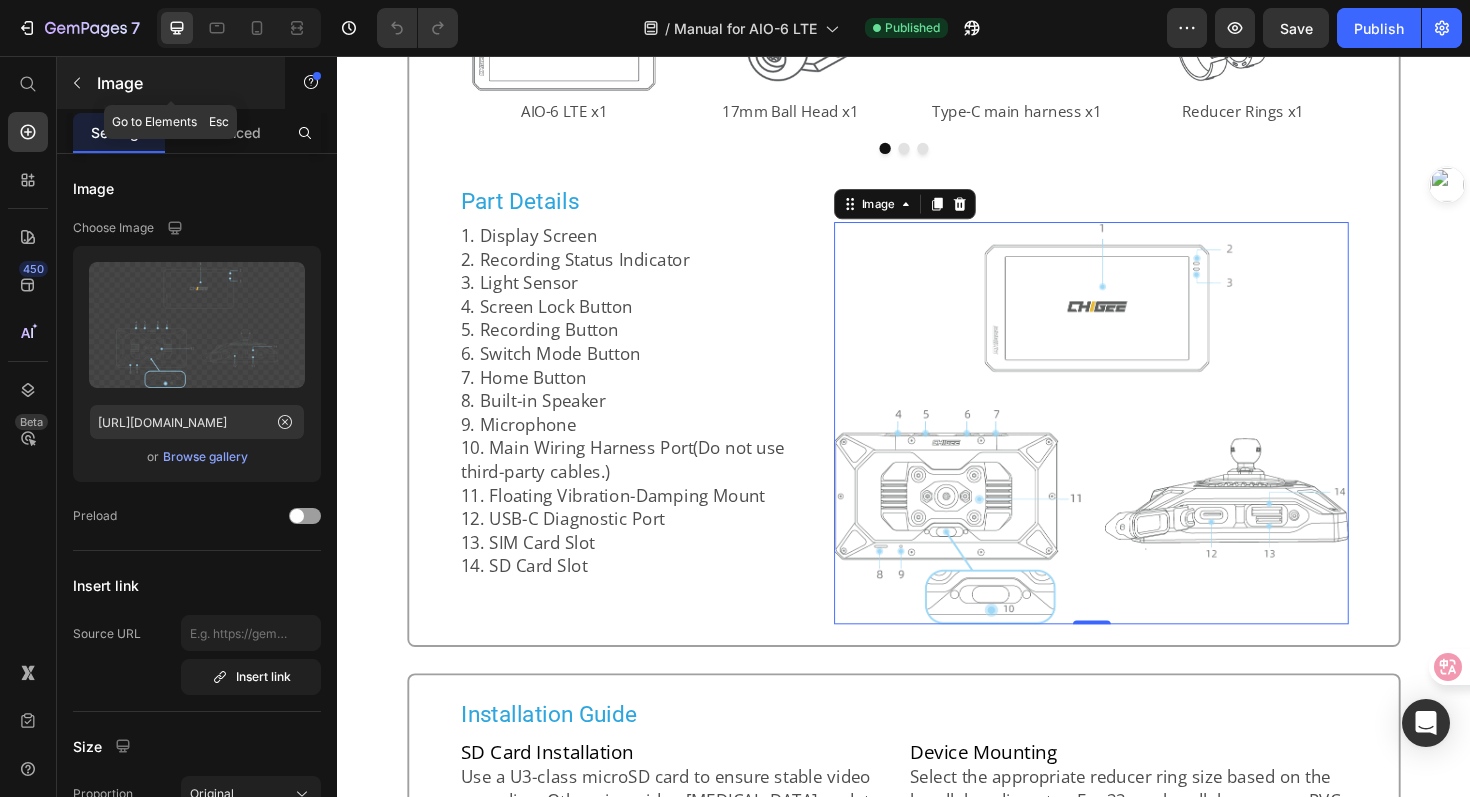 click on "Image" at bounding box center (171, 83) 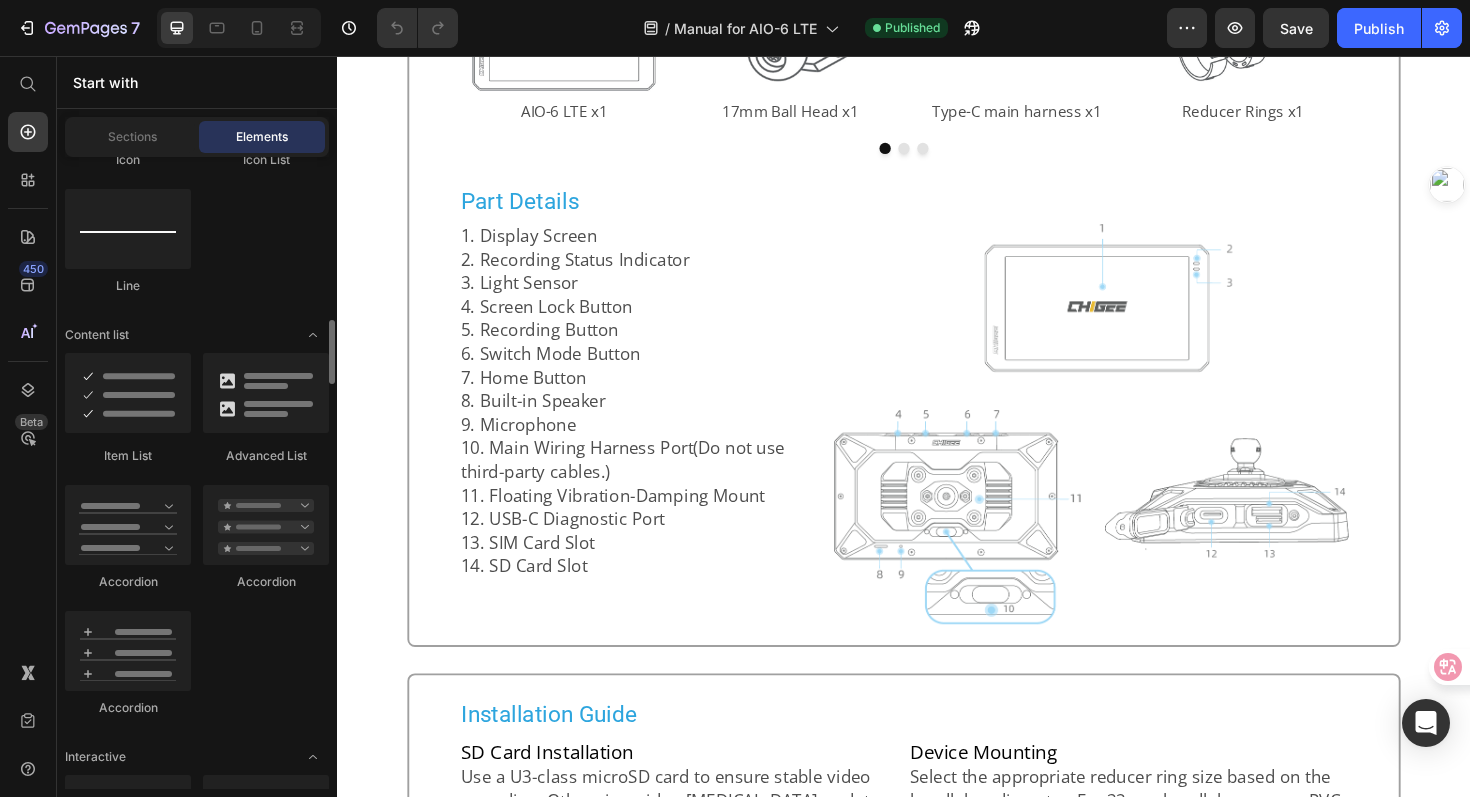 scroll, scrollTop: 1558, scrollLeft: 0, axis: vertical 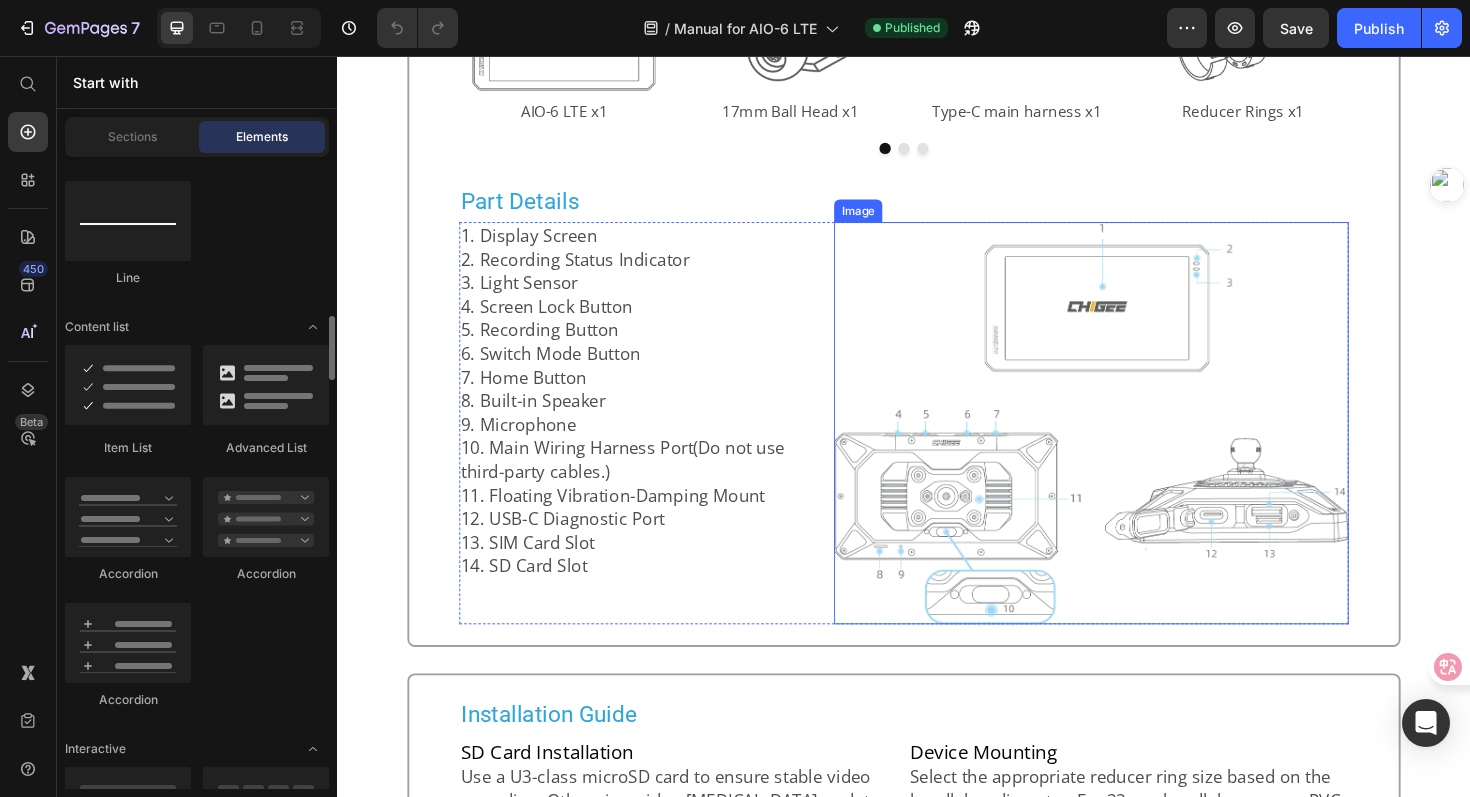 click at bounding box center (1135, 444) 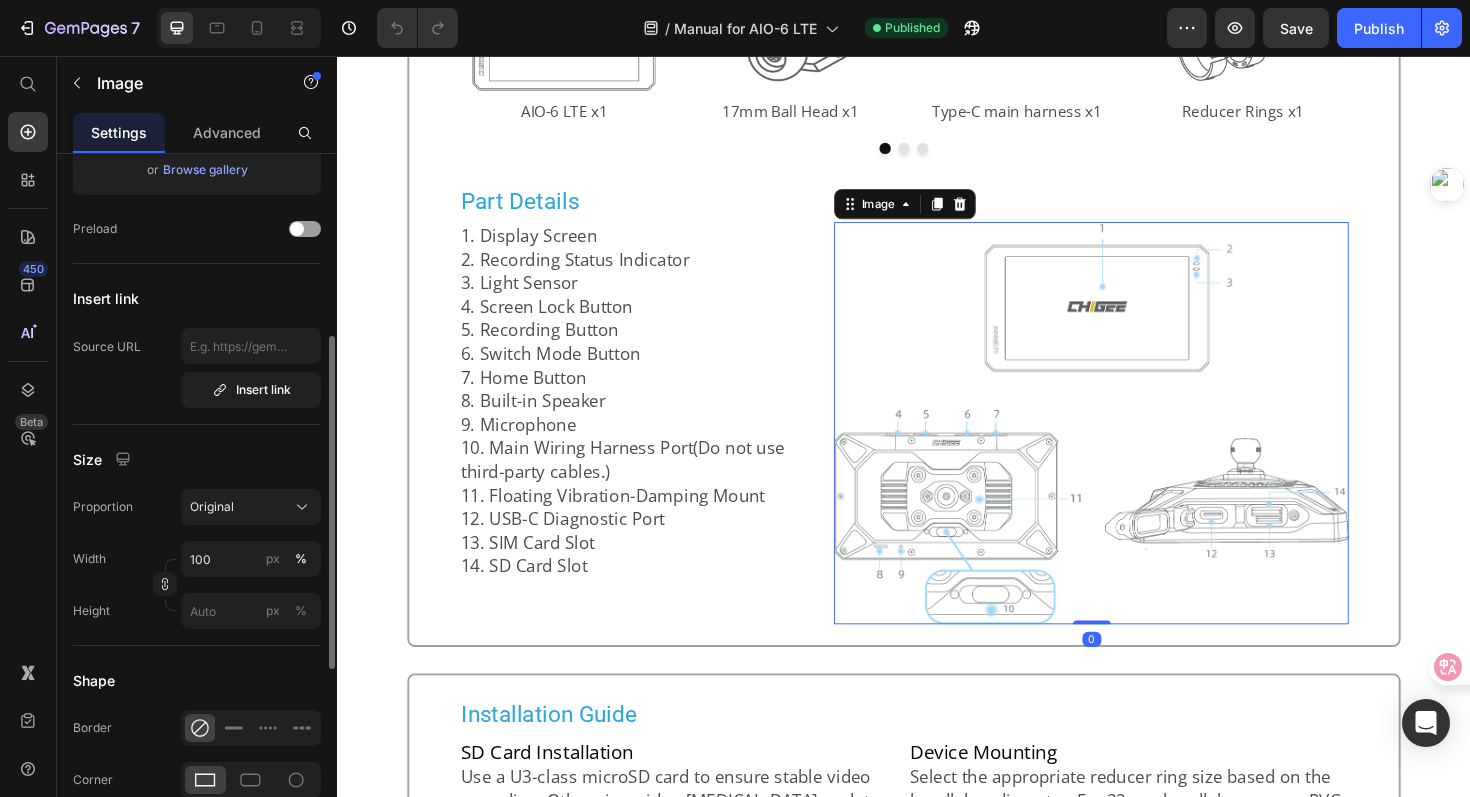 scroll, scrollTop: 322, scrollLeft: 0, axis: vertical 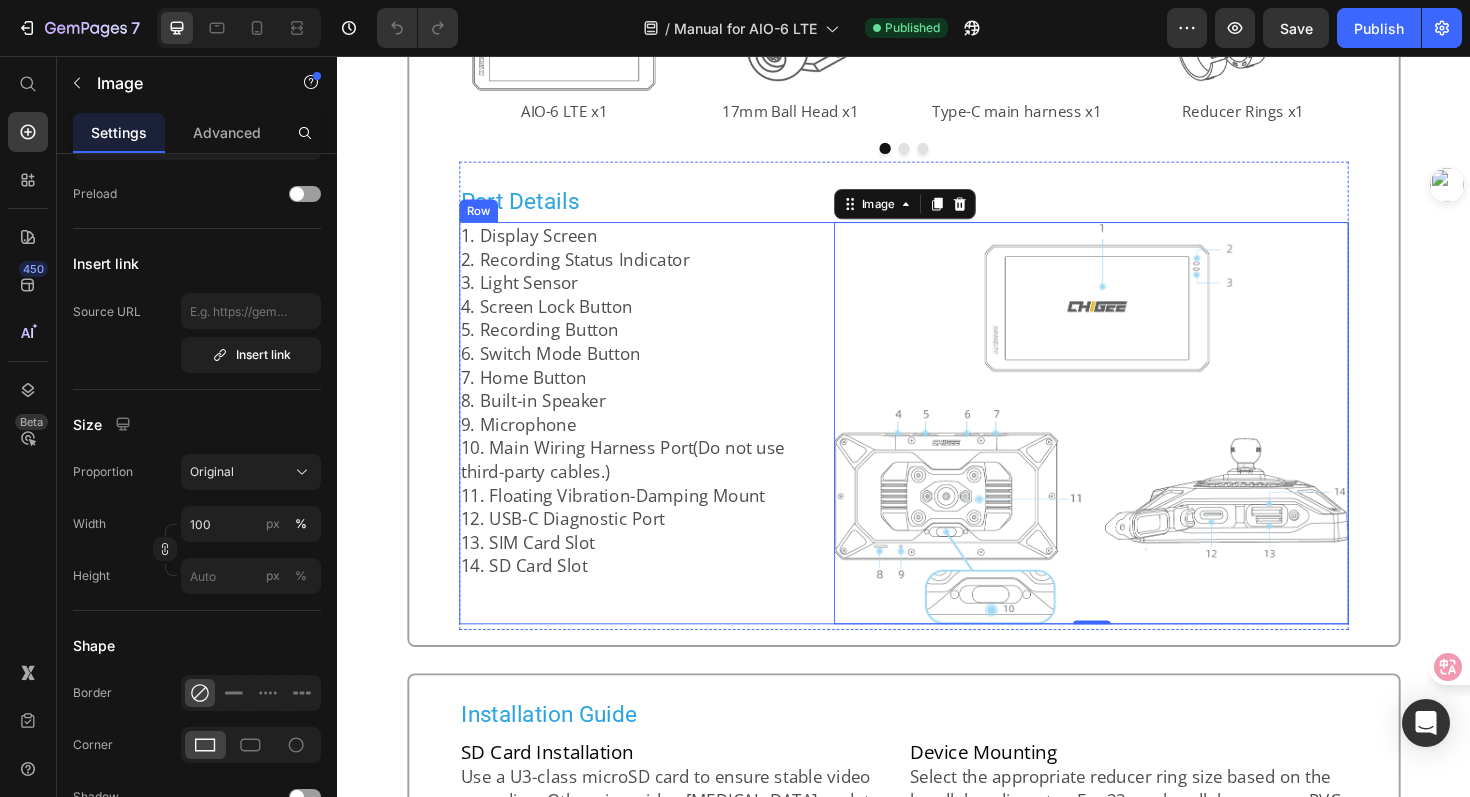 click on "1. Display Screen 2. Recording Status Indicator 3. Light Sensor 4. Screen Lock Button 5. Recording Button 6. Switch Mode Button 7. Home Button 8. Built-in Speaker 9. Microphone 10. Main Wiring Harness Port(Do not use third-party cables.) 11. Floating Vibration-Damping Mount 12. USB-C Diagnostic Port 13. SIM Card Slot 14. SD Card Slot Text Block" at bounding box center [660, 444] 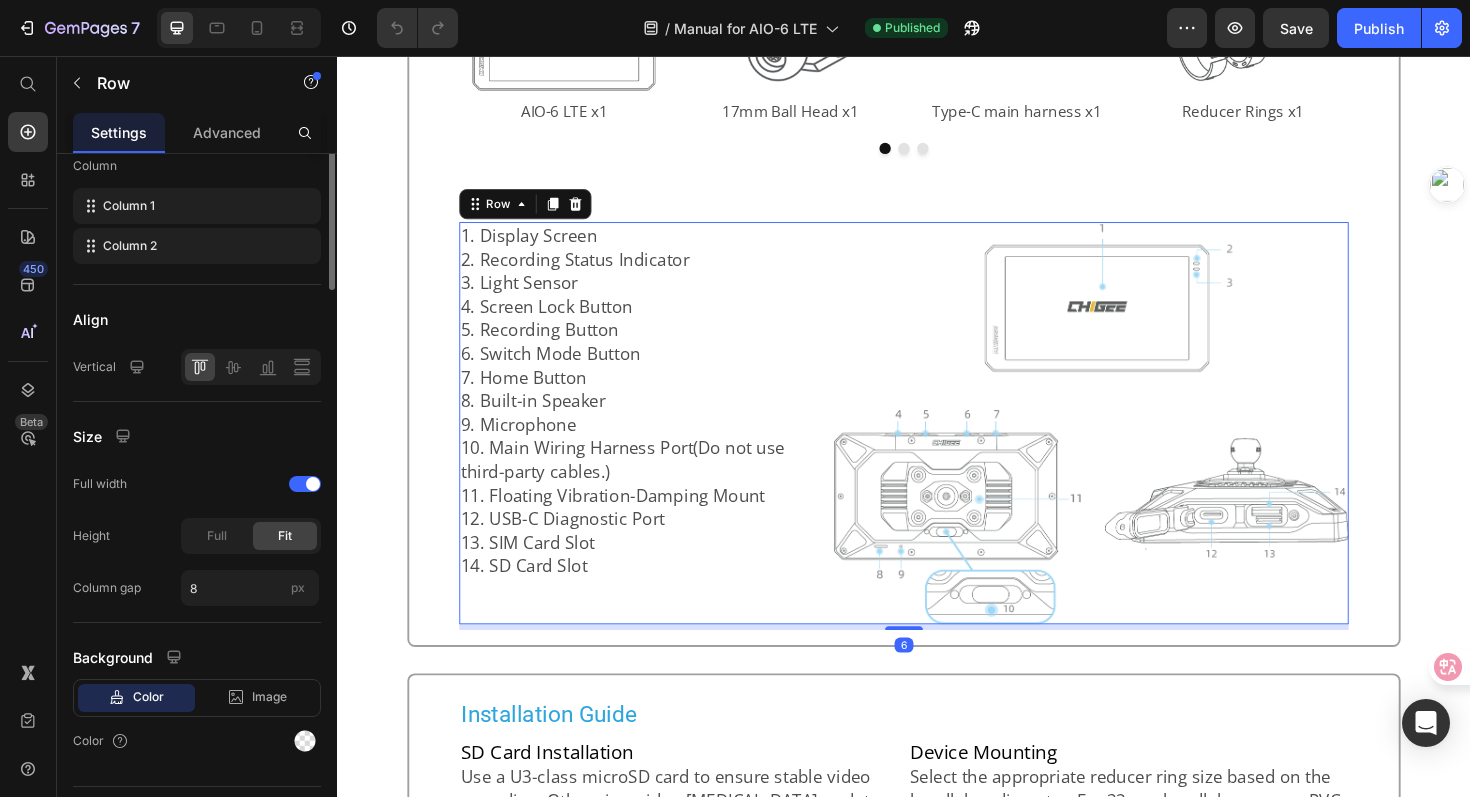 scroll, scrollTop: 0, scrollLeft: 0, axis: both 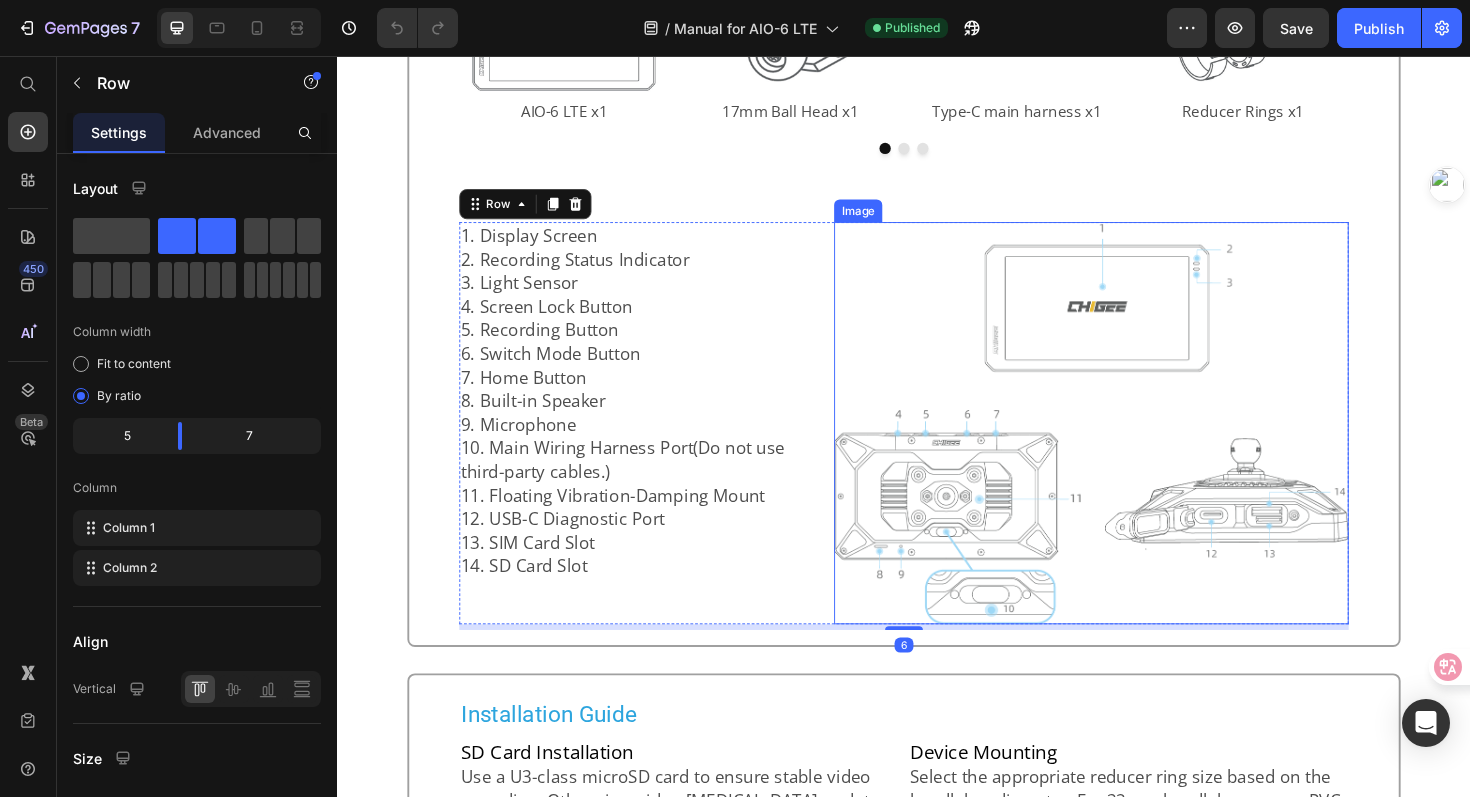 click at bounding box center [1135, 444] 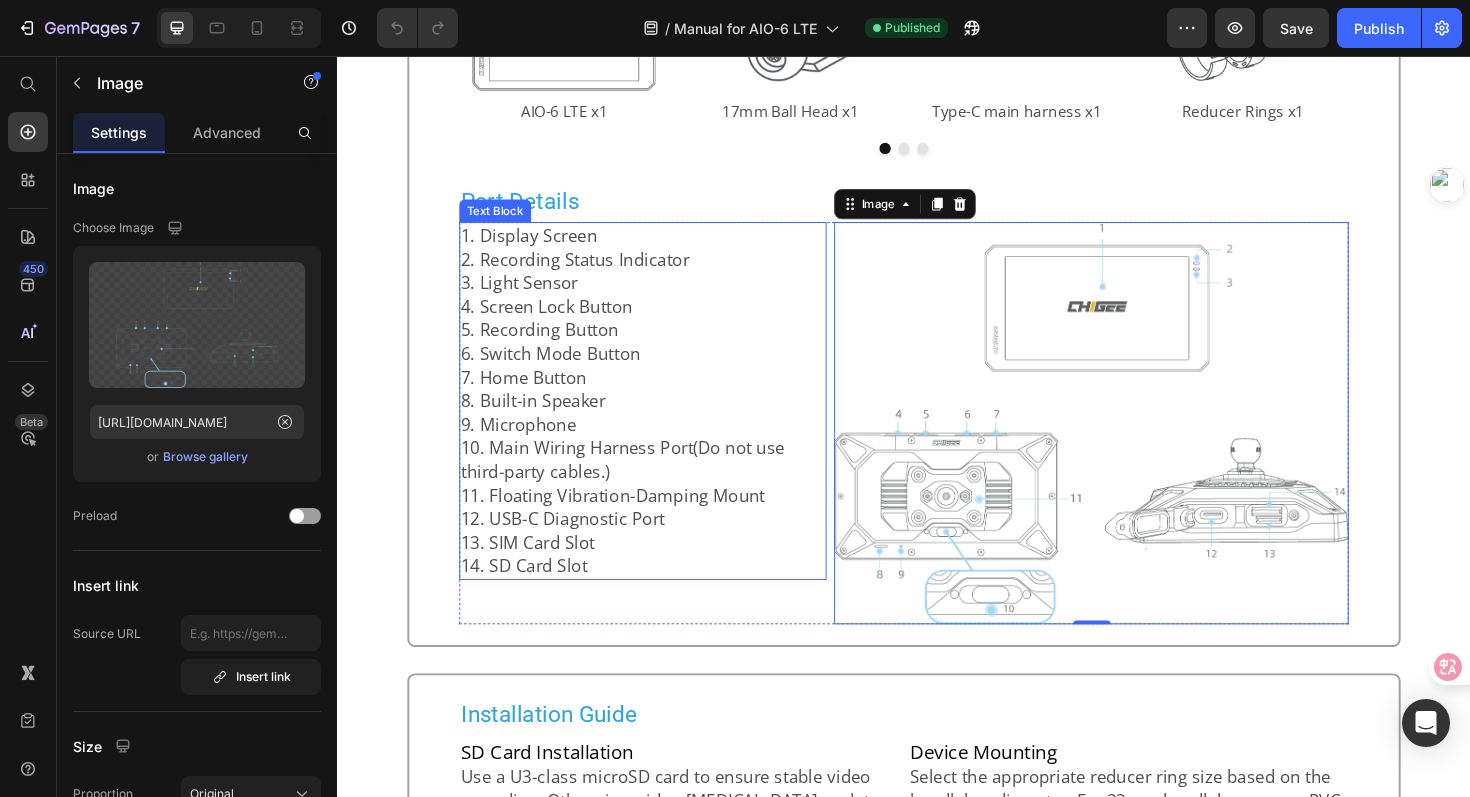 click on "1. Display Screen 2. Recording Status Indicator 3. Light Sensor 4. Screen Lock Button 5. Recording Button 6. Switch Mode Button 7. Home Button 8. Built-in Speaker 9. Microphone 10. Main Wiring Harness Port(Do not use third-party cables.) 11. Floating Vibration-Damping Mount 12. USB-C Diagnostic Port 13. SIM Card Slot 14. SD Card Slot" at bounding box center [641, 421] 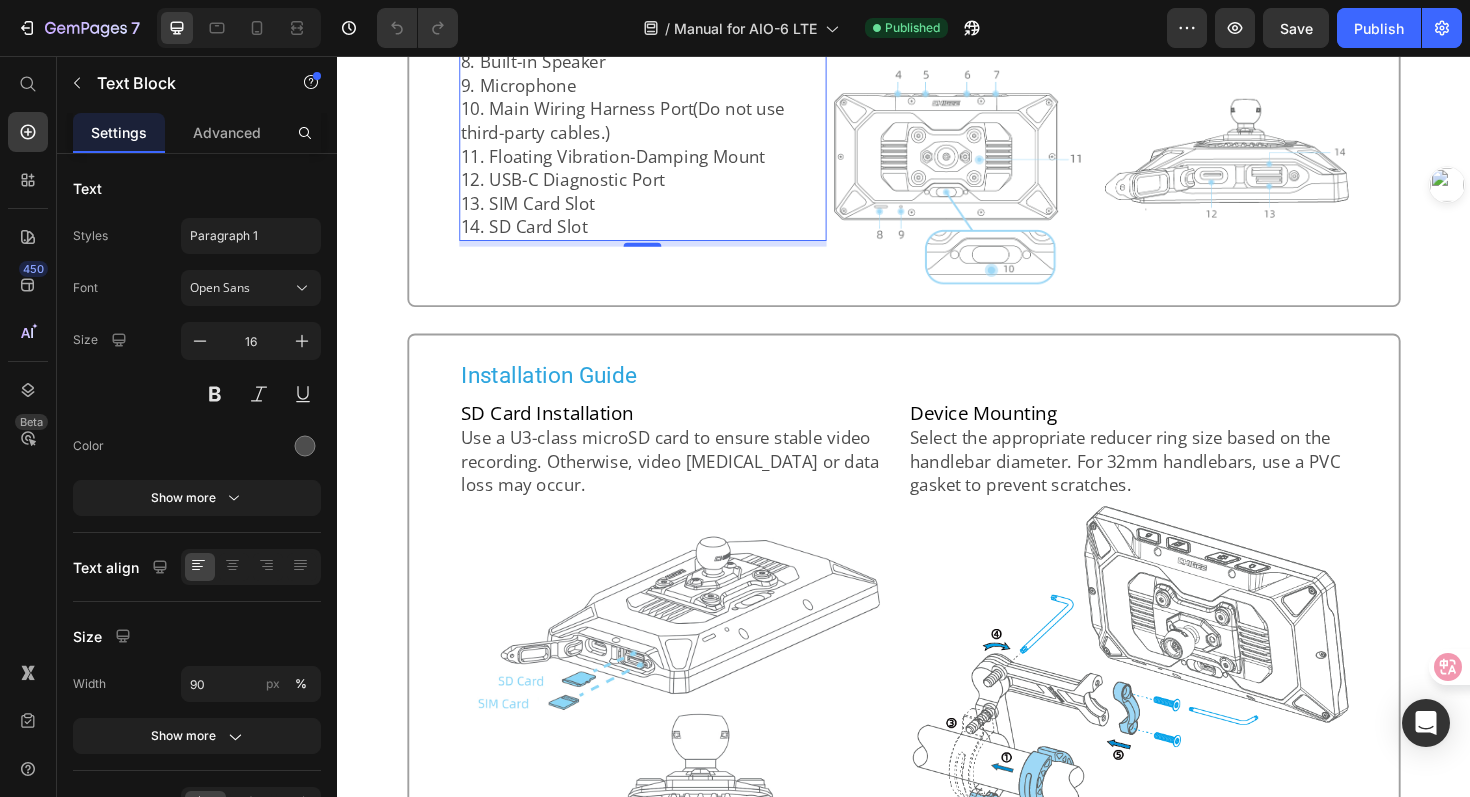 scroll, scrollTop: 1162, scrollLeft: 0, axis: vertical 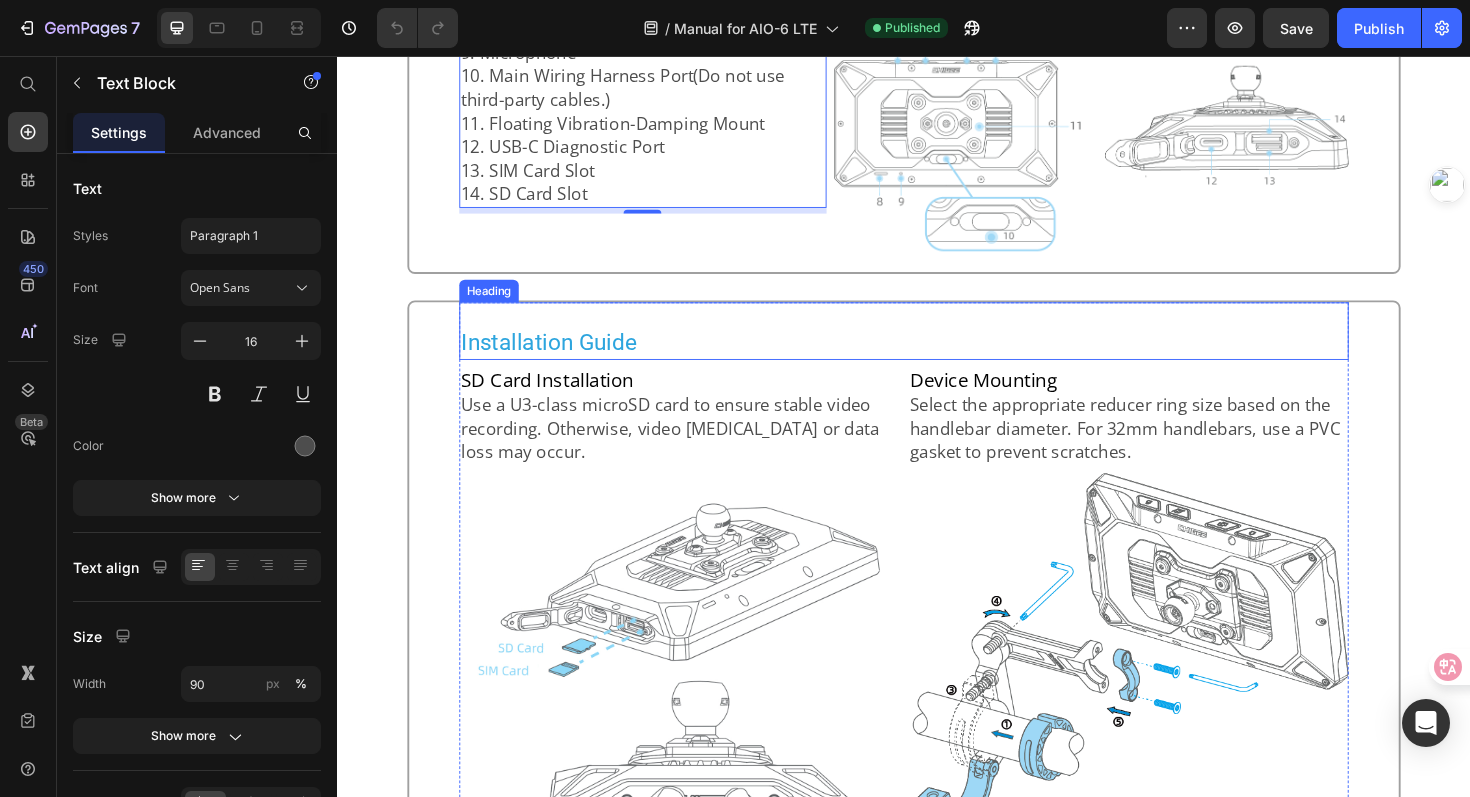 click on "Installation Guide" at bounding box center (561, 359) 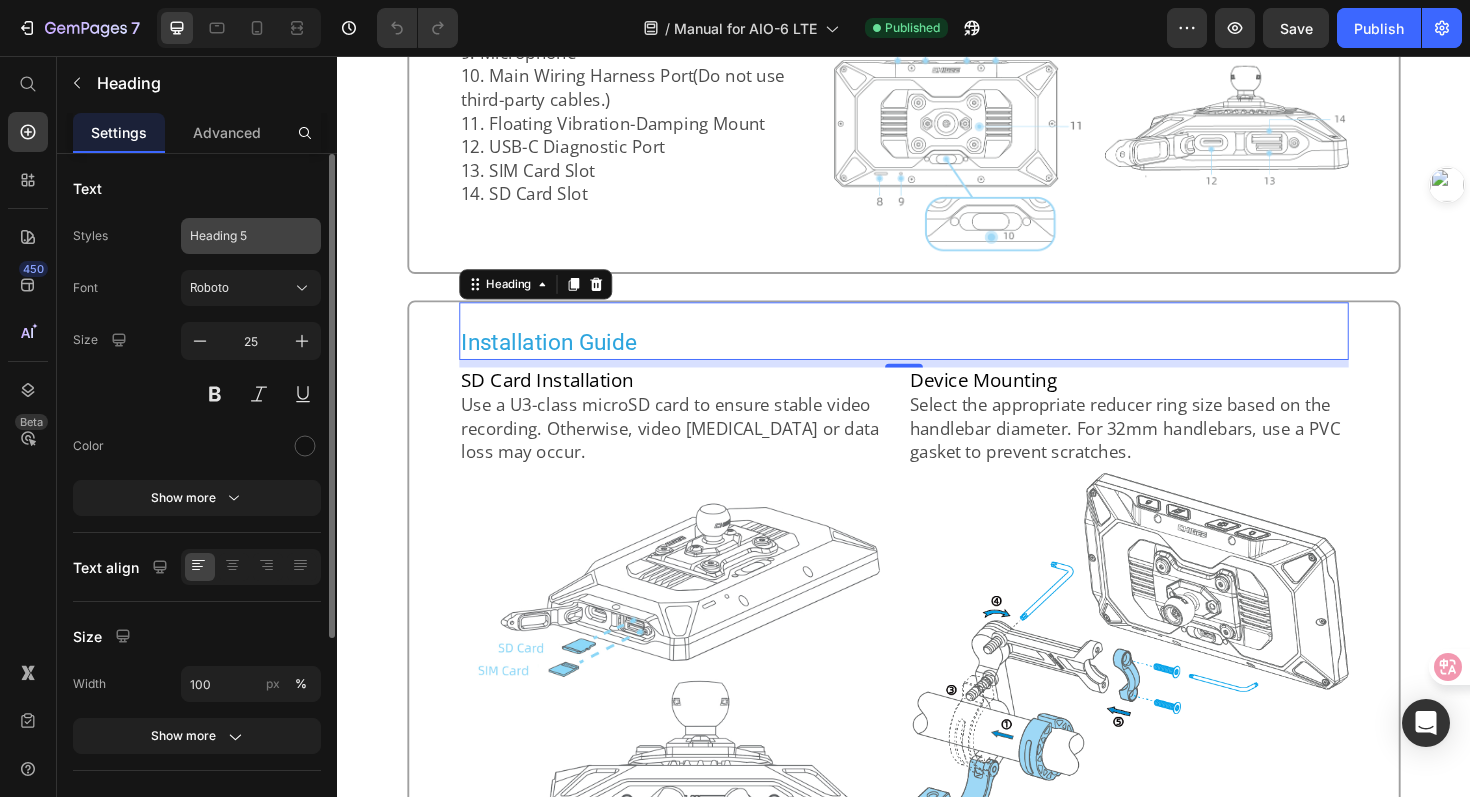 click on "Heading 5" at bounding box center [251, 236] 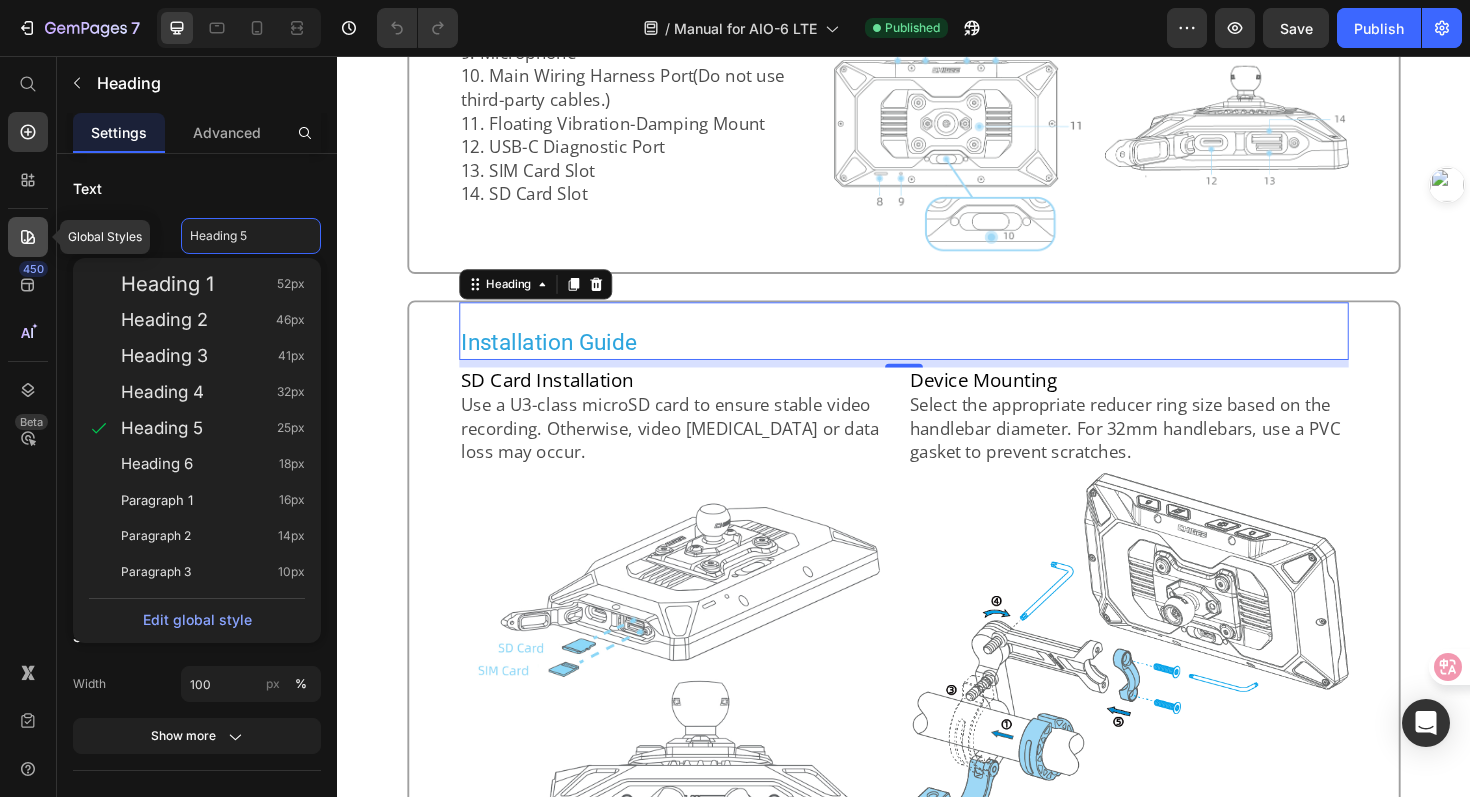 click 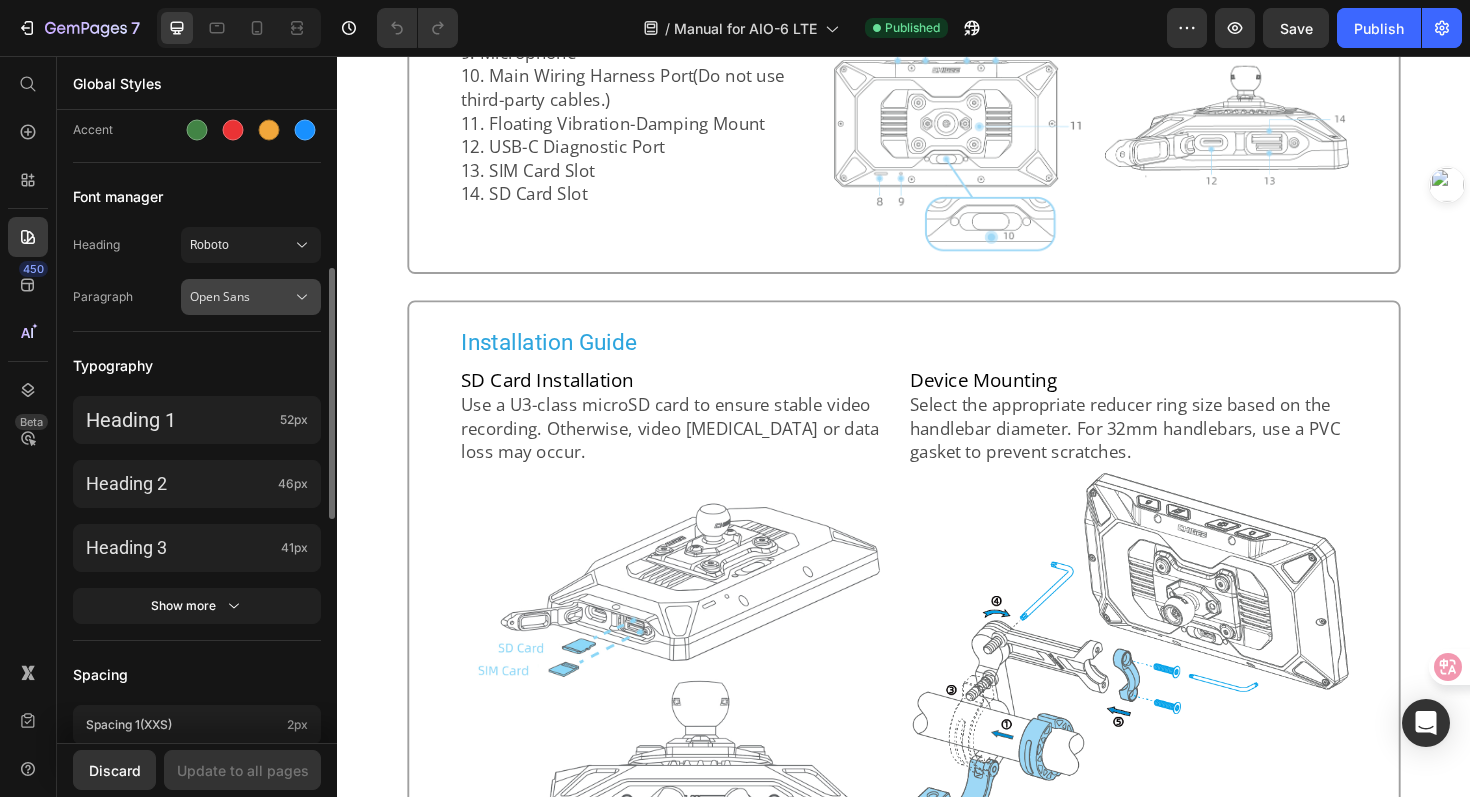 scroll, scrollTop: 361, scrollLeft: 0, axis: vertical 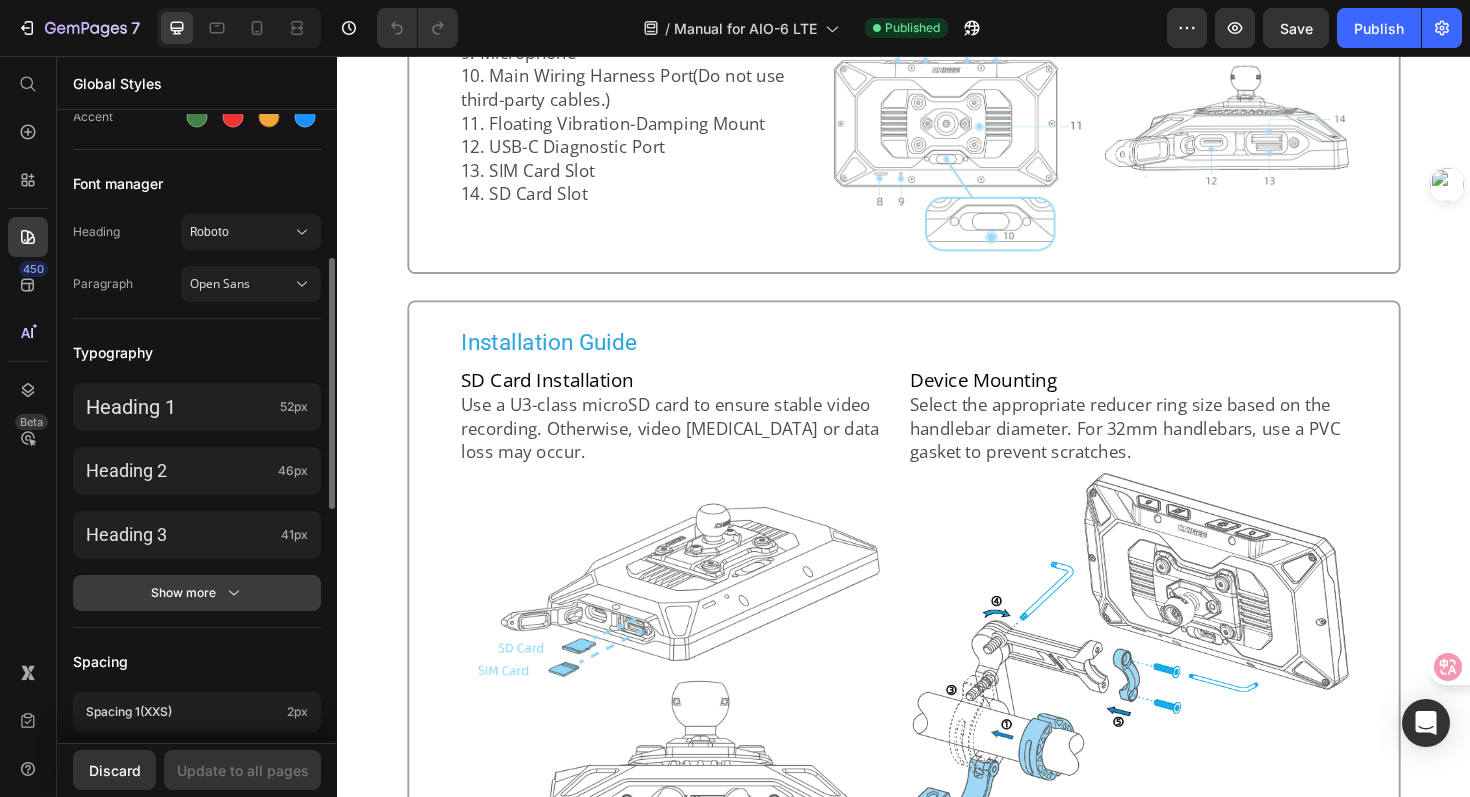click on "Show more" at bounding box center (197, 593) 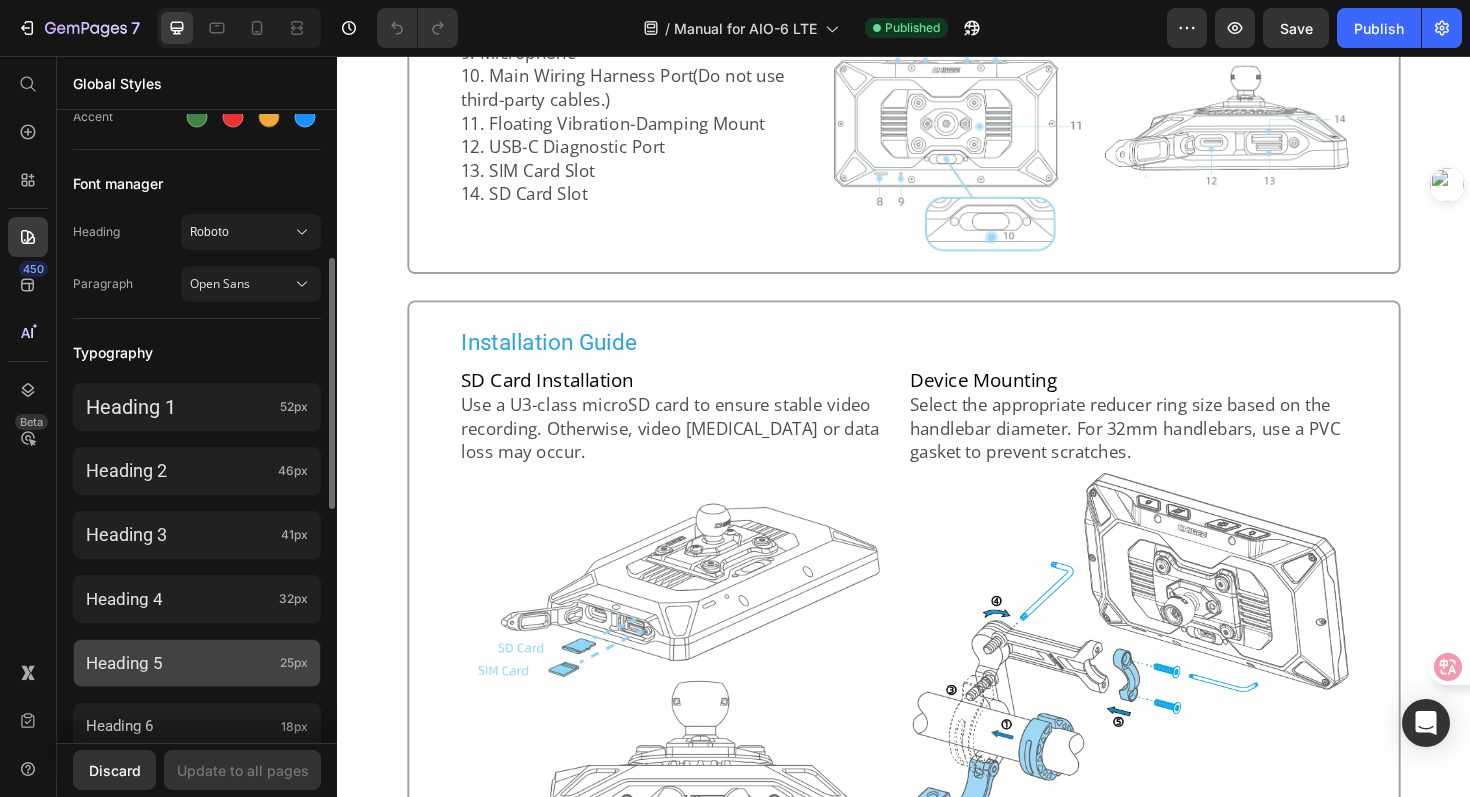 click on "Heading 5" at bounding box center (179, 663) 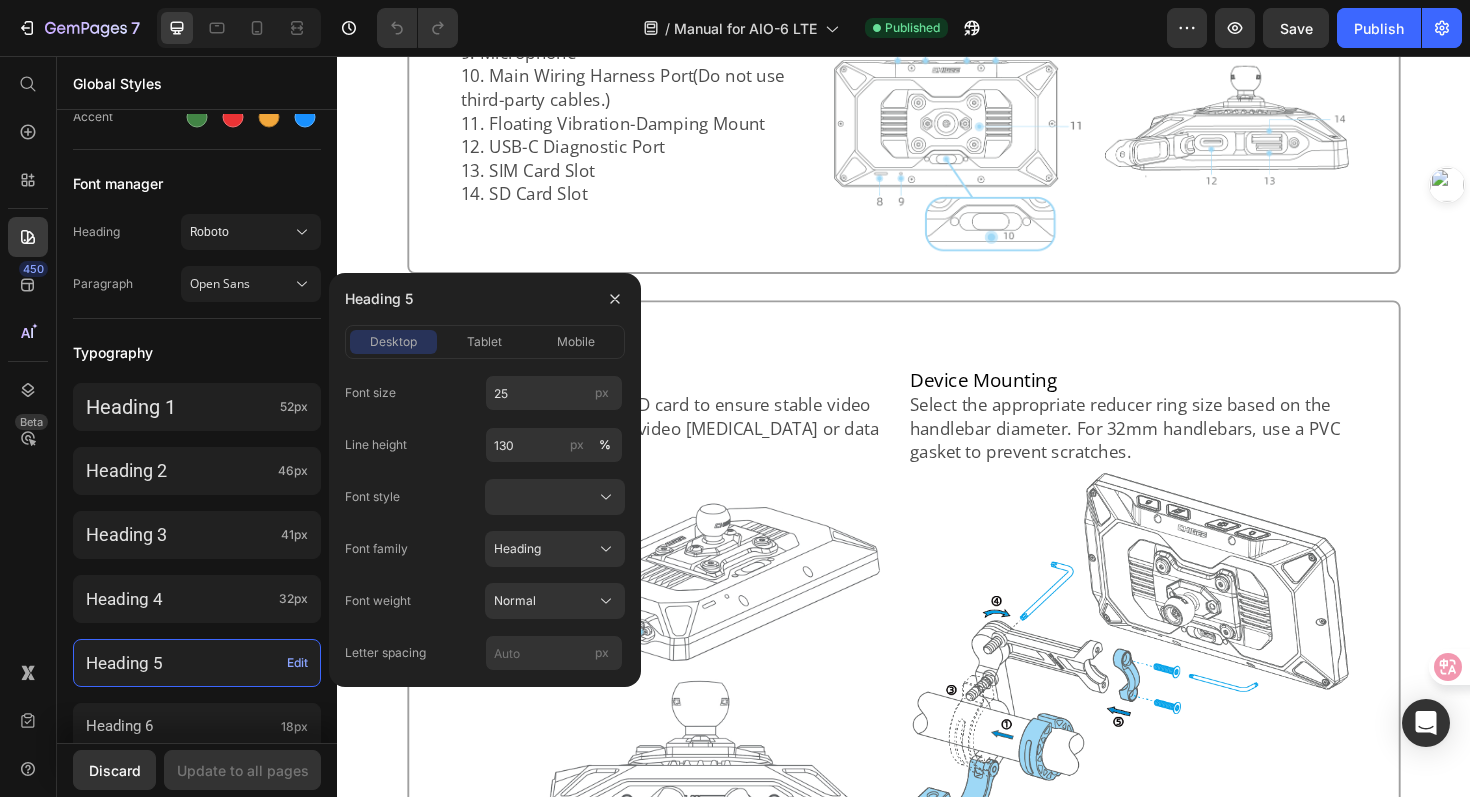 click on "desktop tablet mobile" 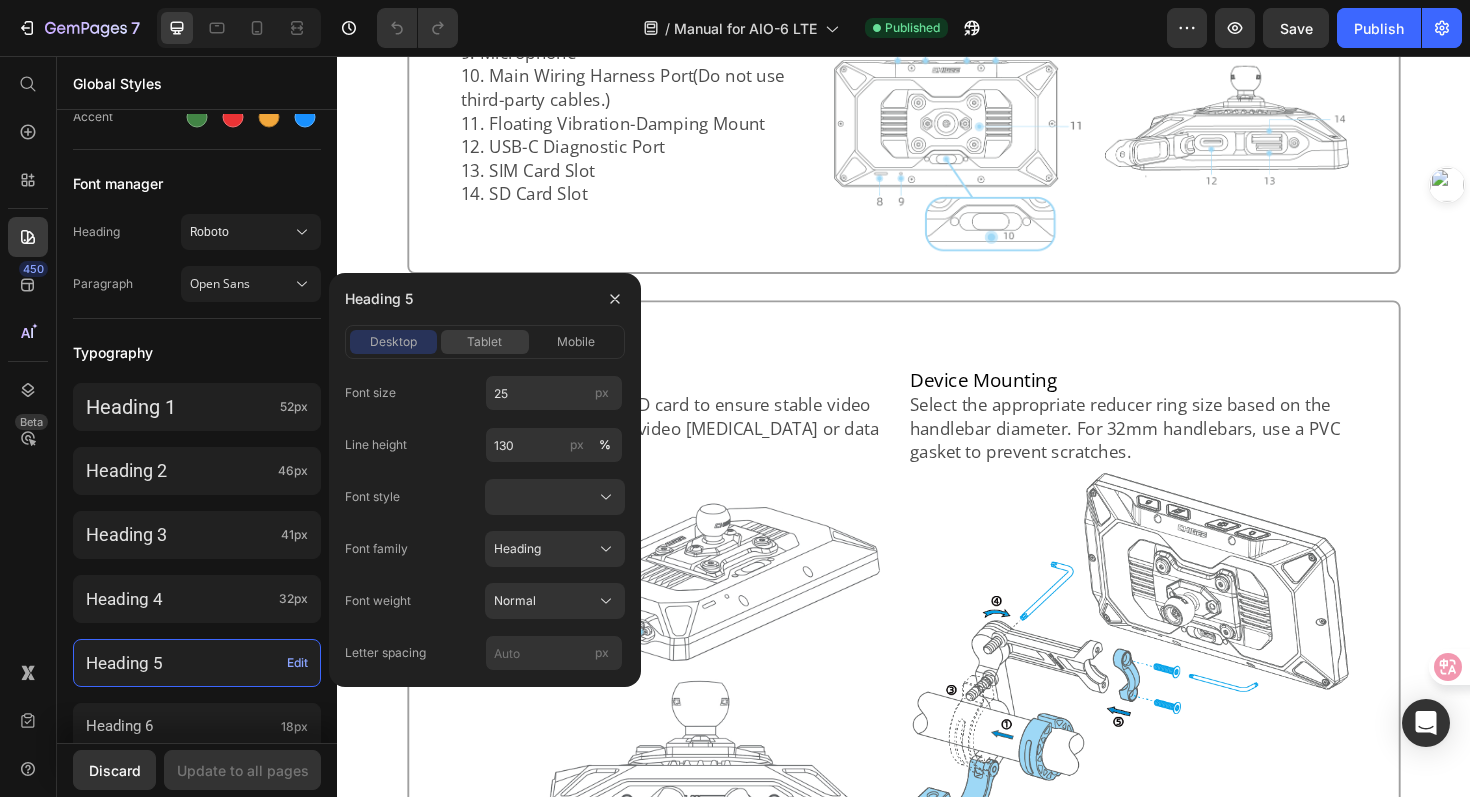 click on "tablet" at bounding box center (484, 342) 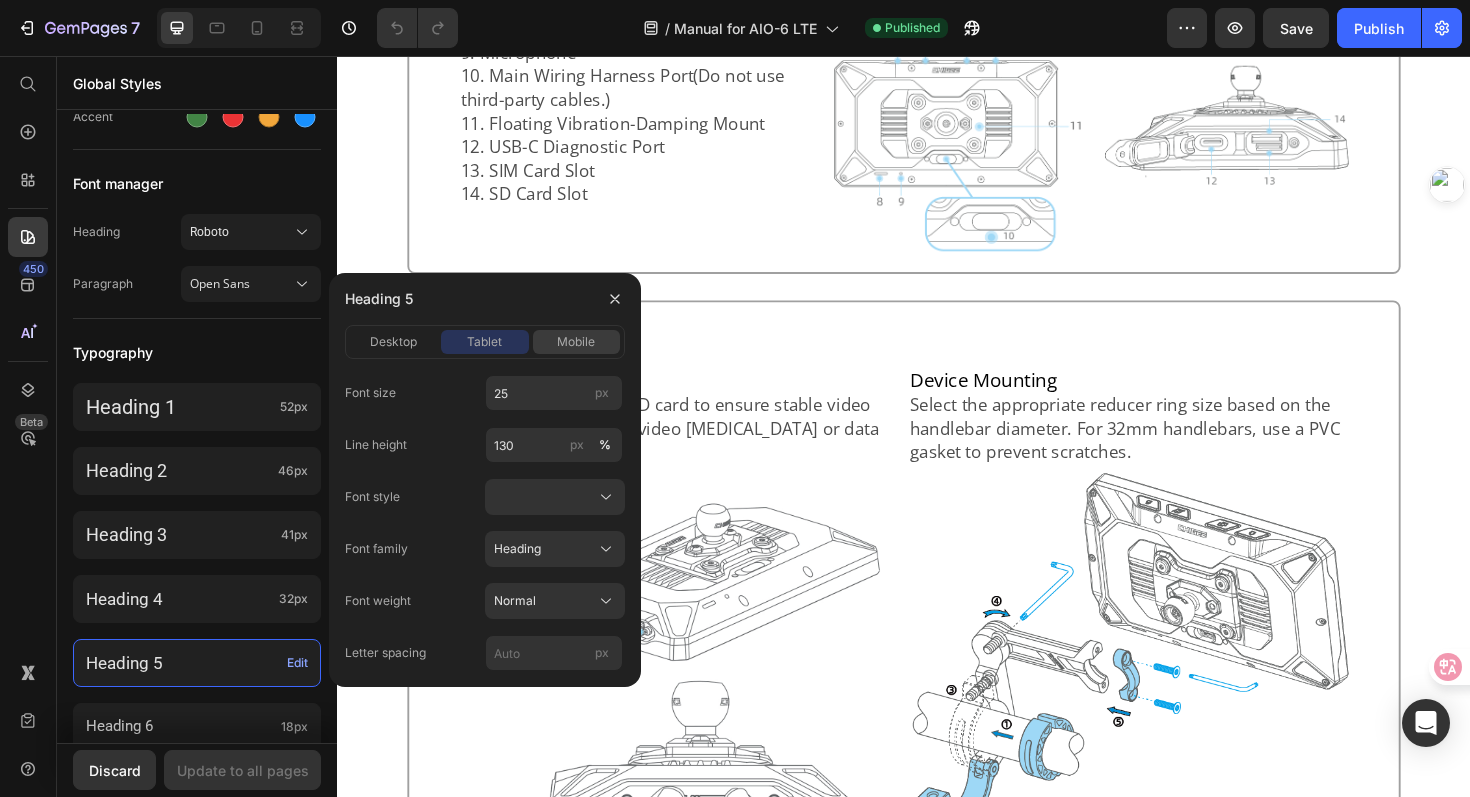 click on "mobile" at bounding box center (576, 342) 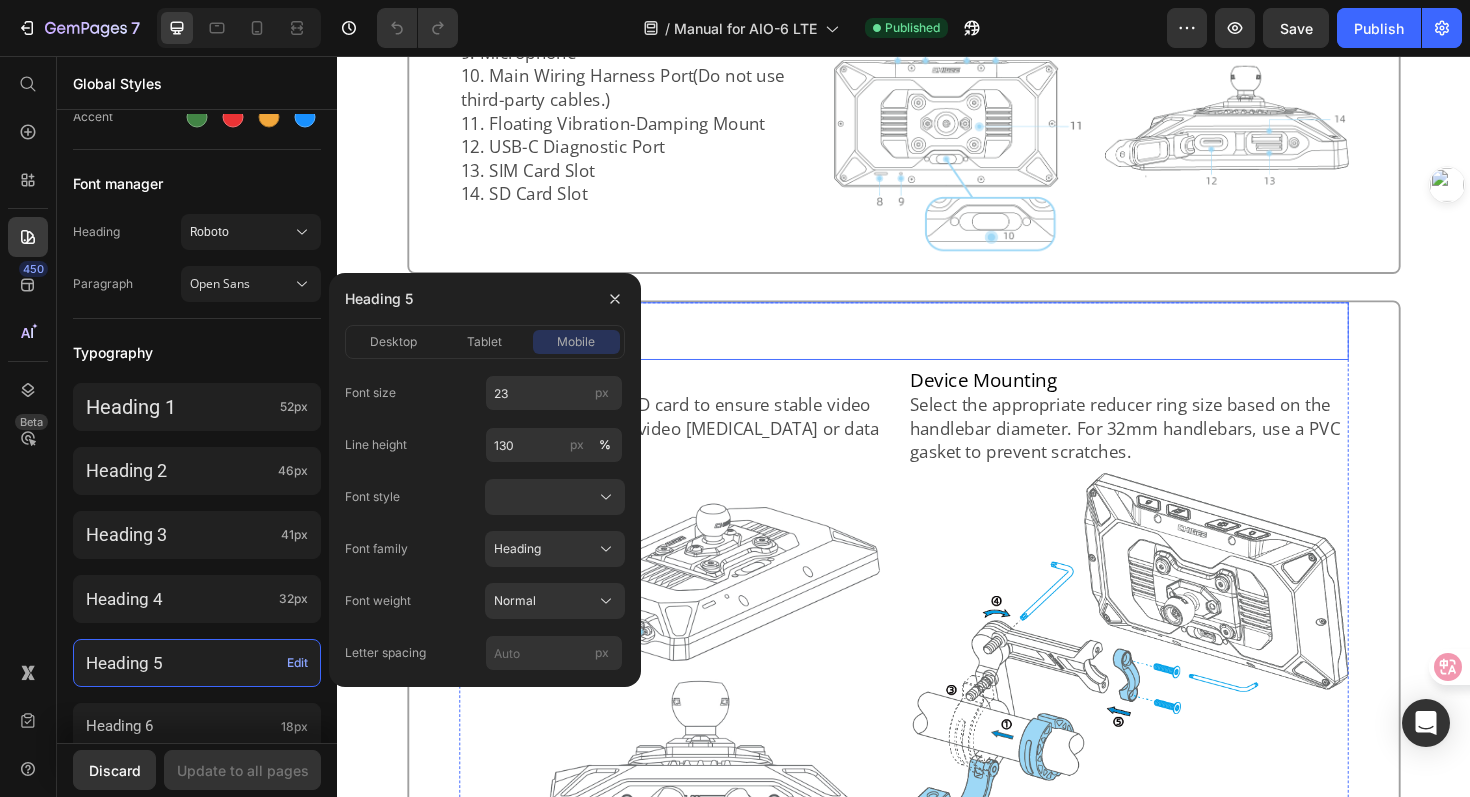 click on "Installation Guide" at bounding box center (937, 359) 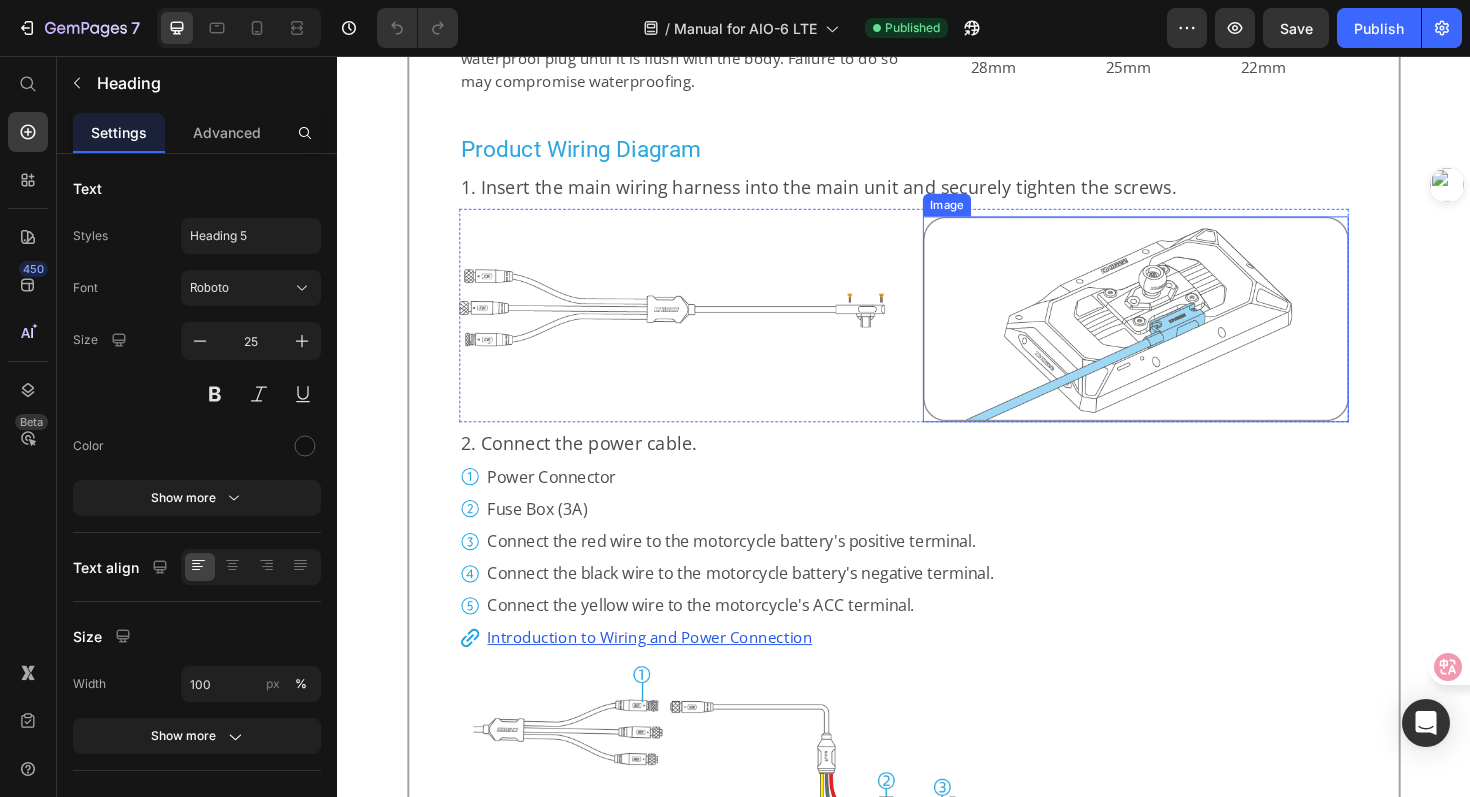 scroll, scrollTop: 2071, scrollLeft: 0, axis: vertical 